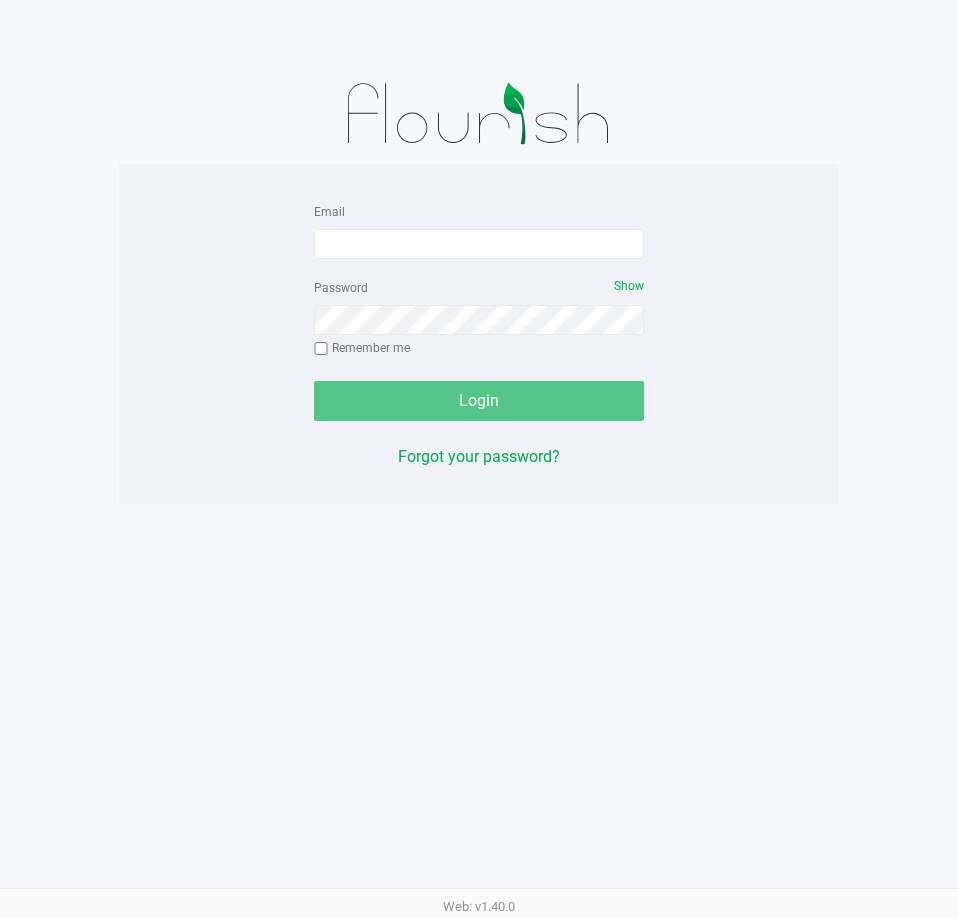 scroll, scrollTop: 0, scrollLeft: 0, axis: both 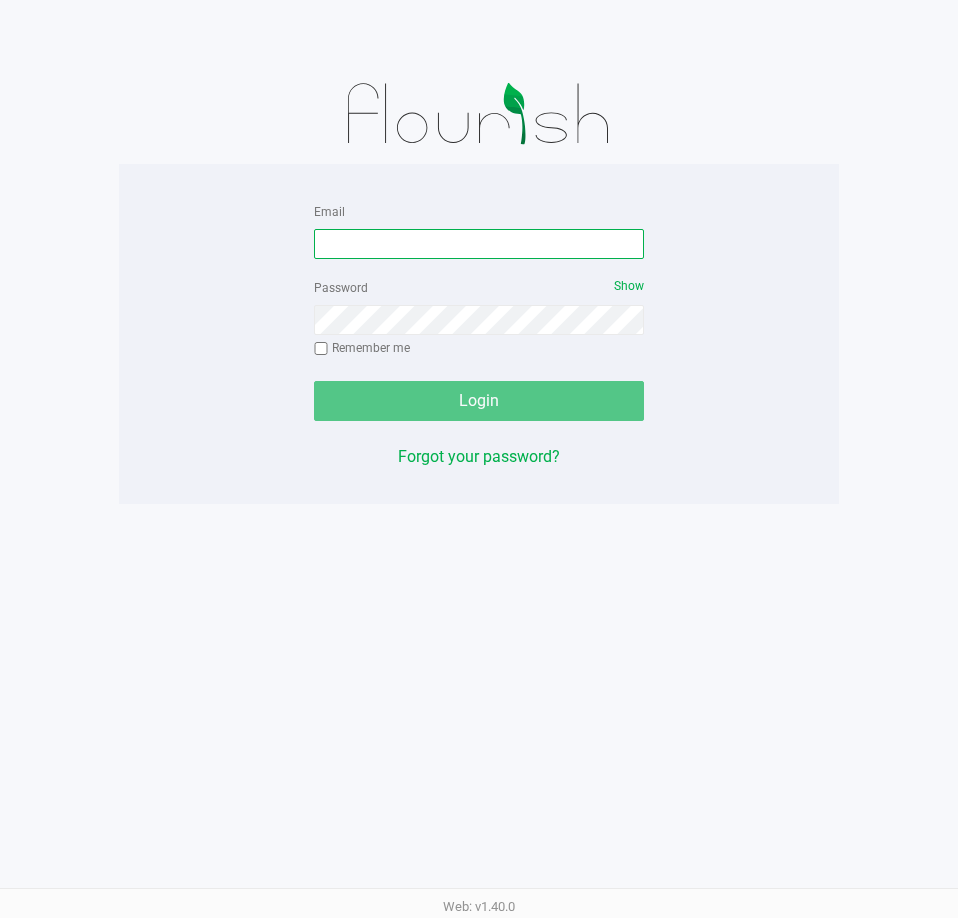 click on "Email" at bounding box center [479, 244] 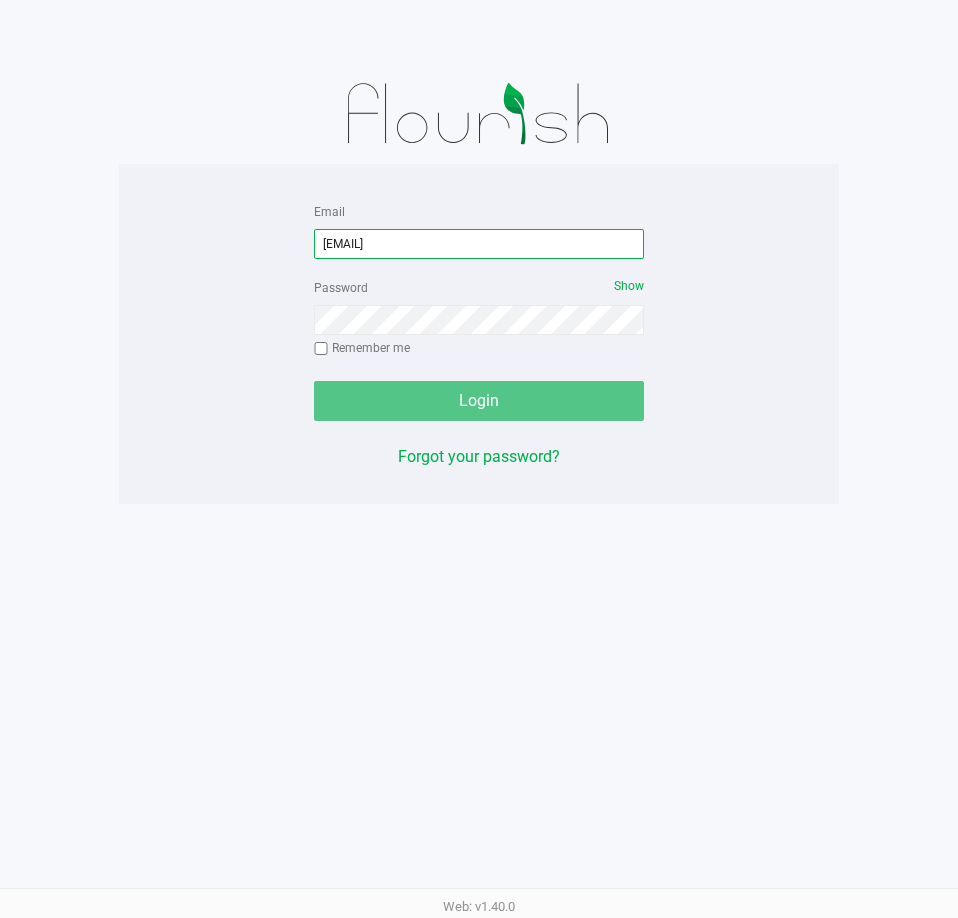 type on "[EMAIL]" 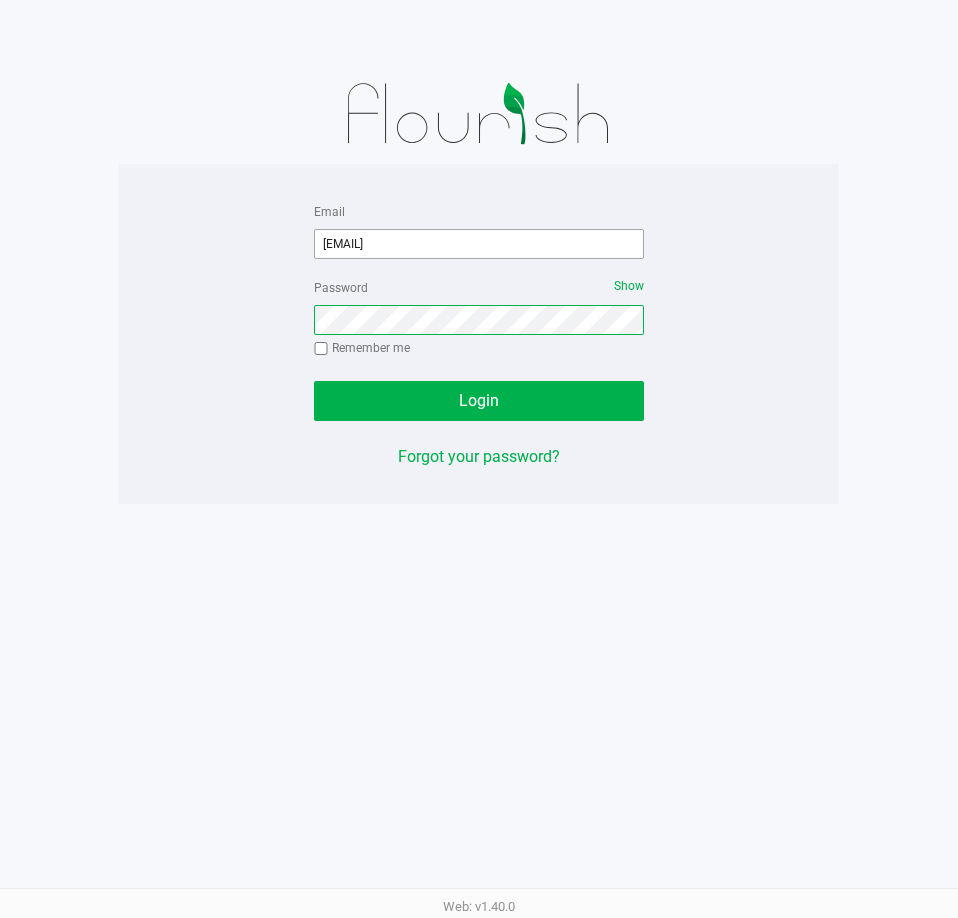 click on "Login" 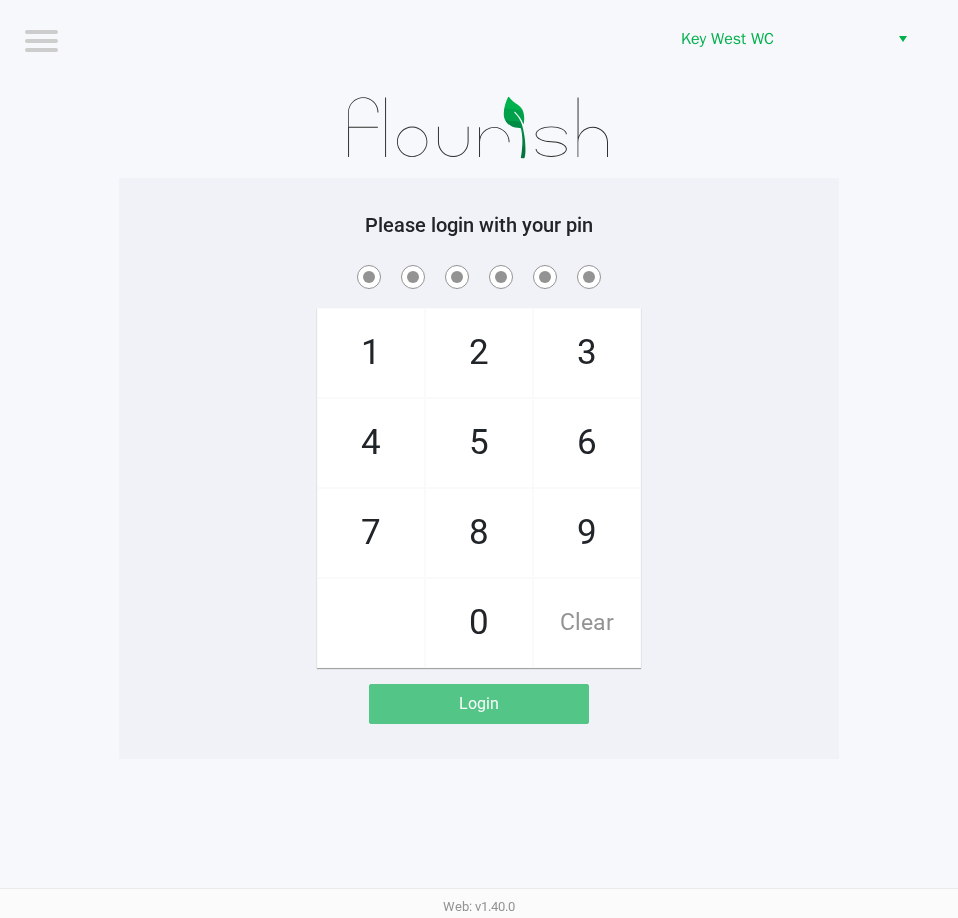 drag, startPoint x: 294, startPoint y: 273, endPoint x: 293, endPoint y: 261, distance: 12.0415945 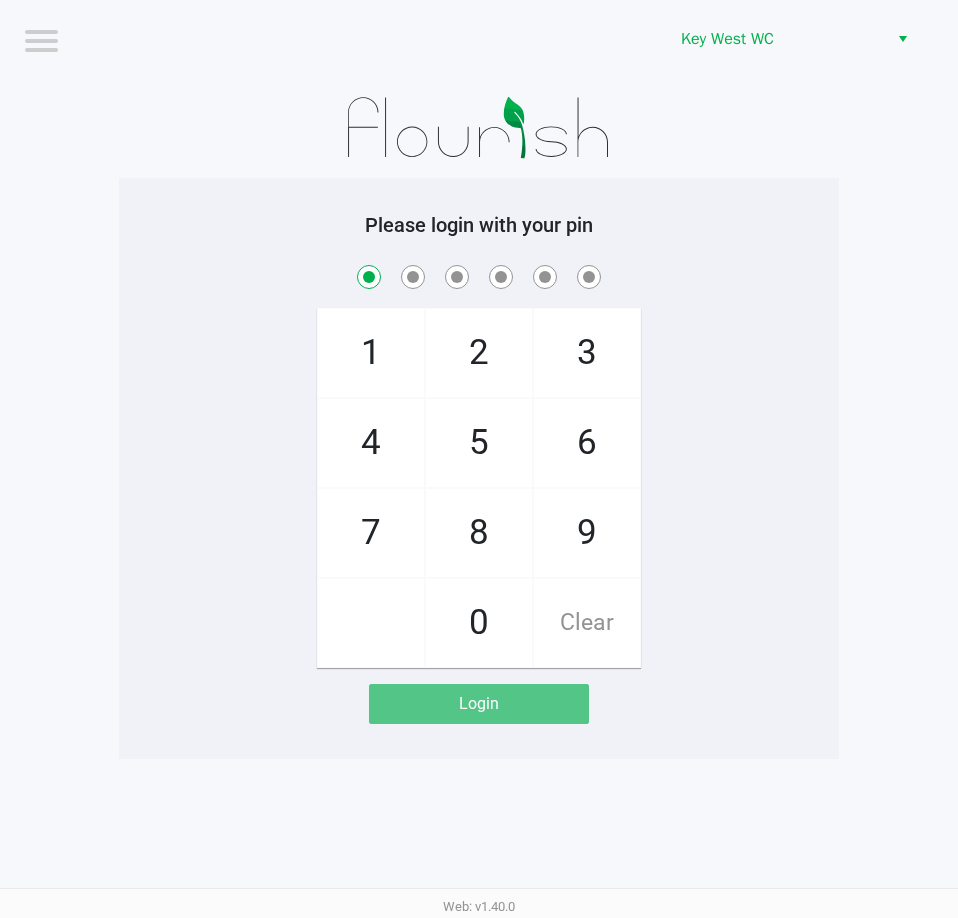 checkbox on "true" 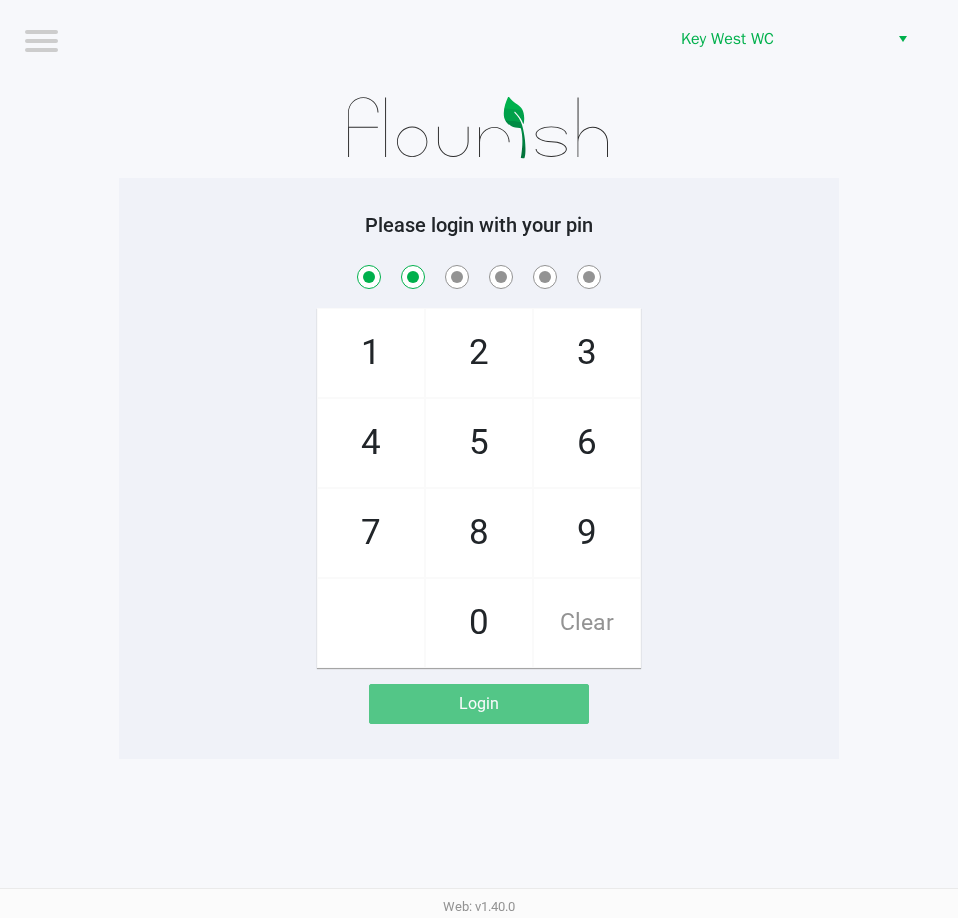 checkbox on "true" 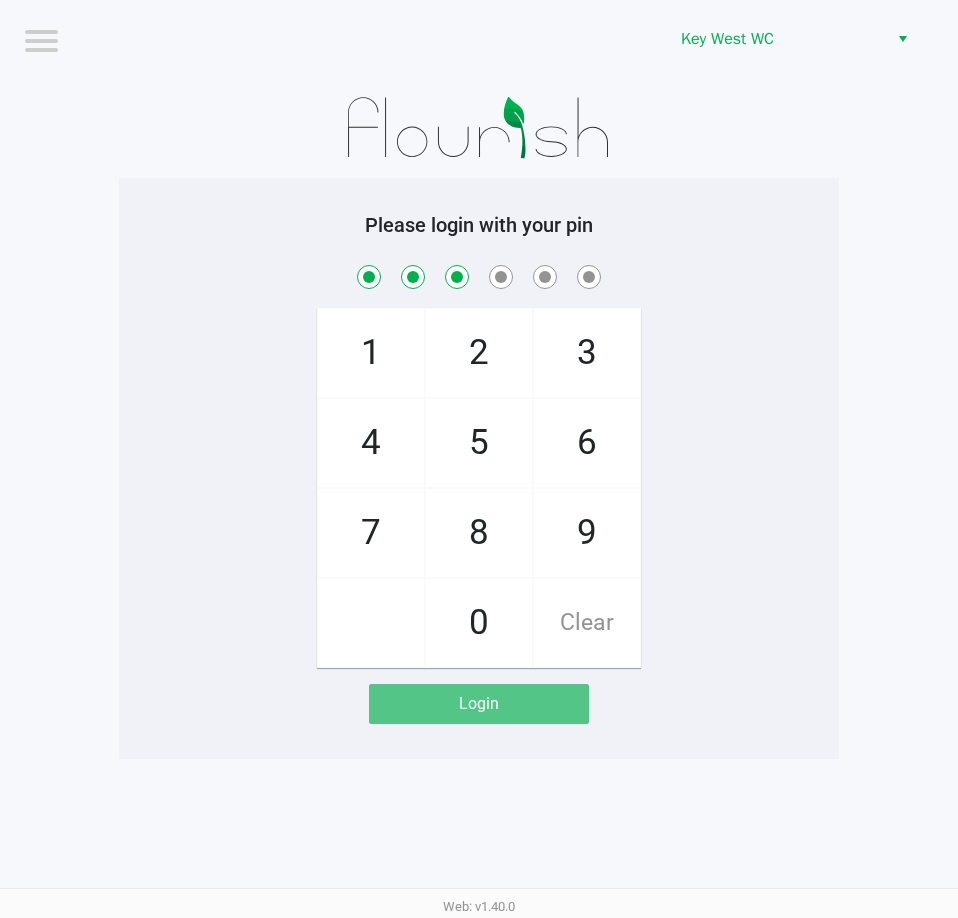 checkbox on "true" 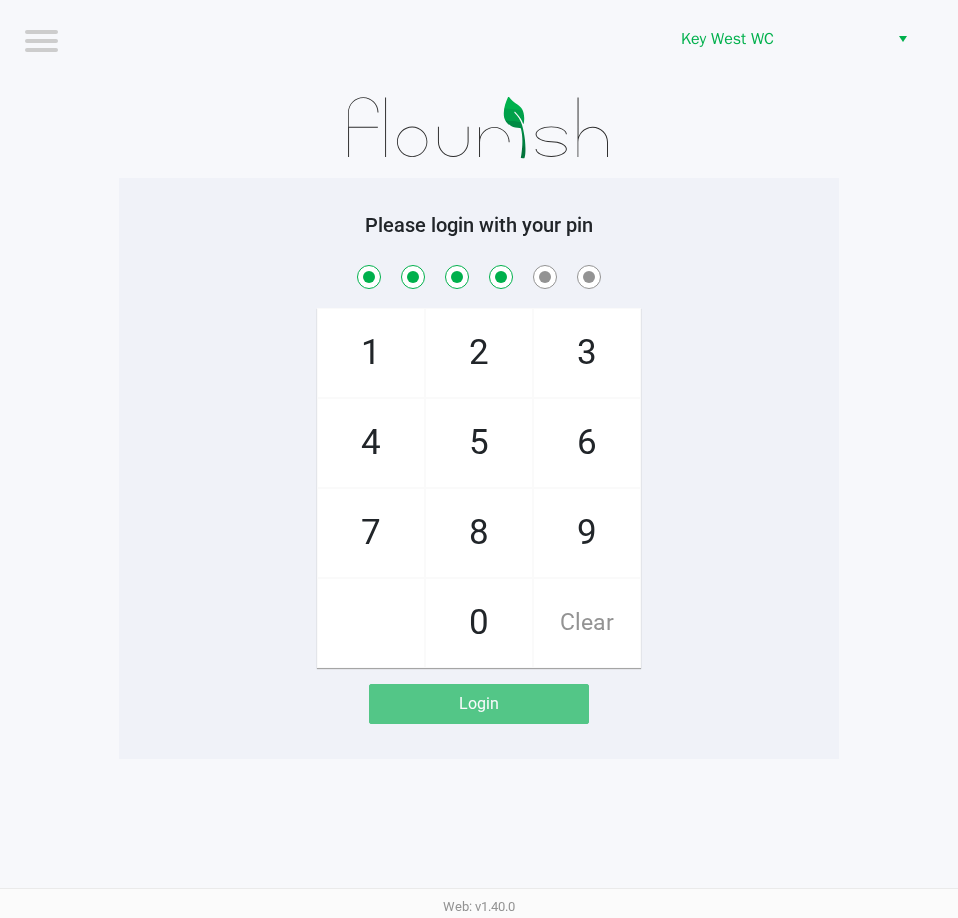 checkbox on "true" 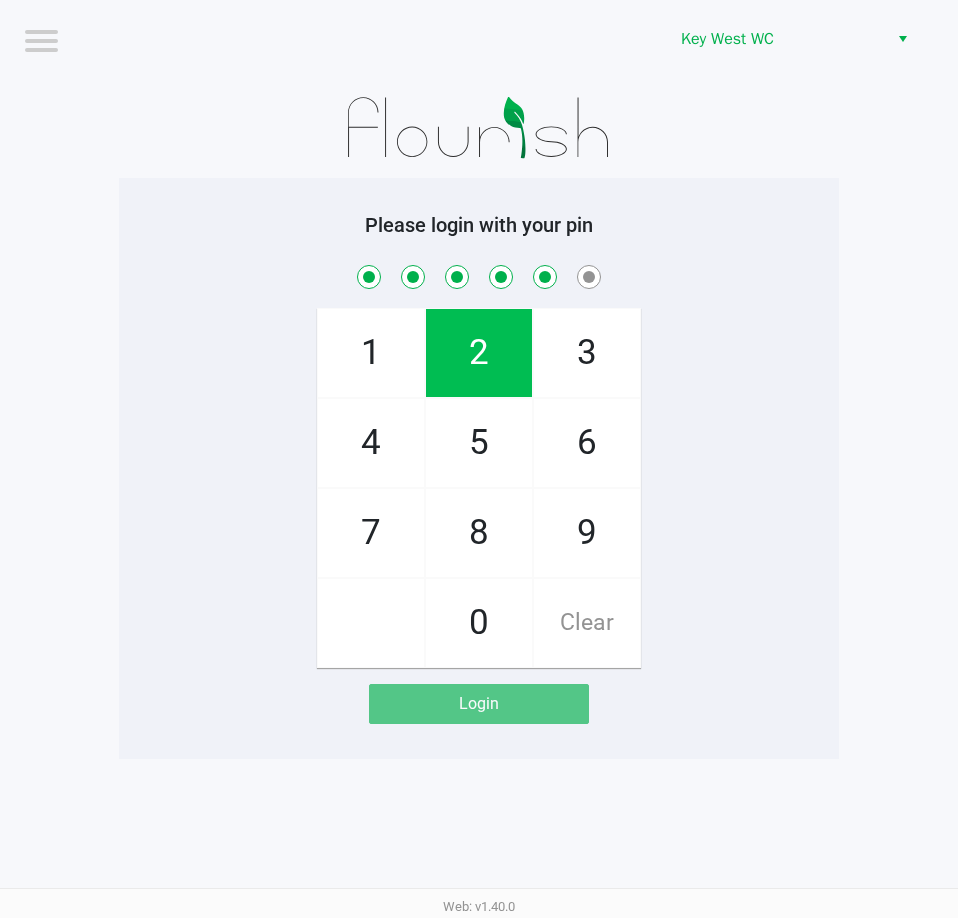 checkbox on "true" 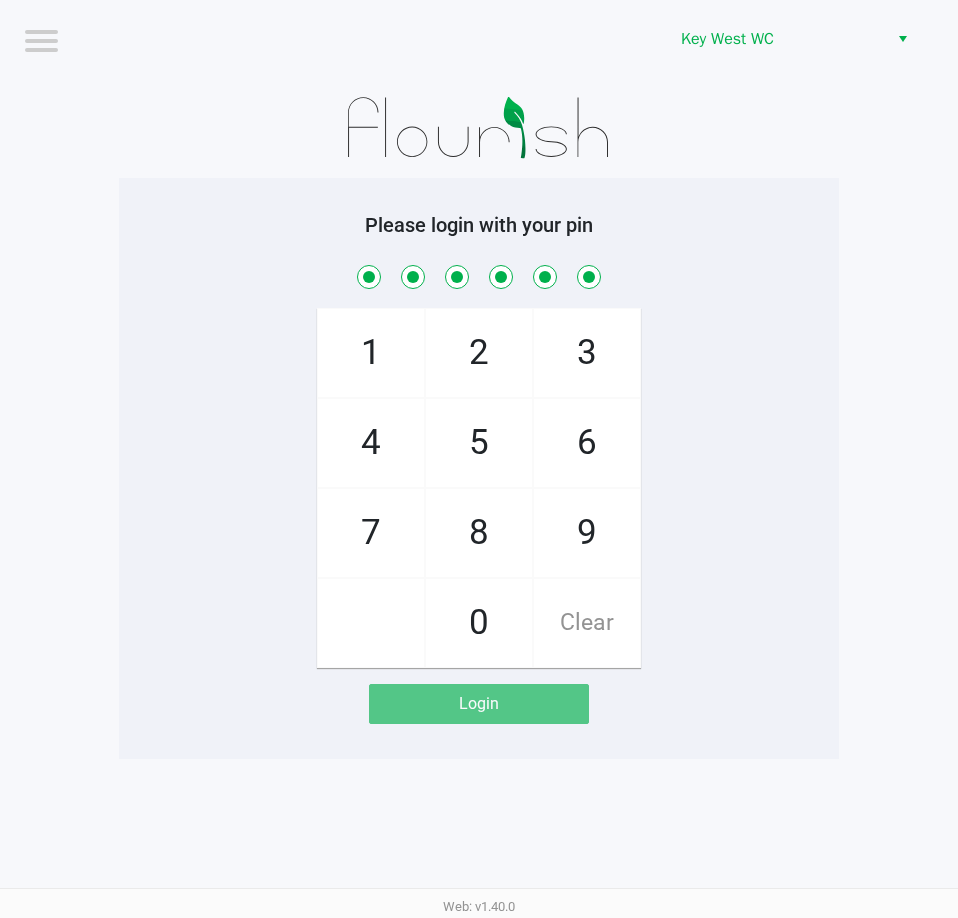 checkbox on "true" 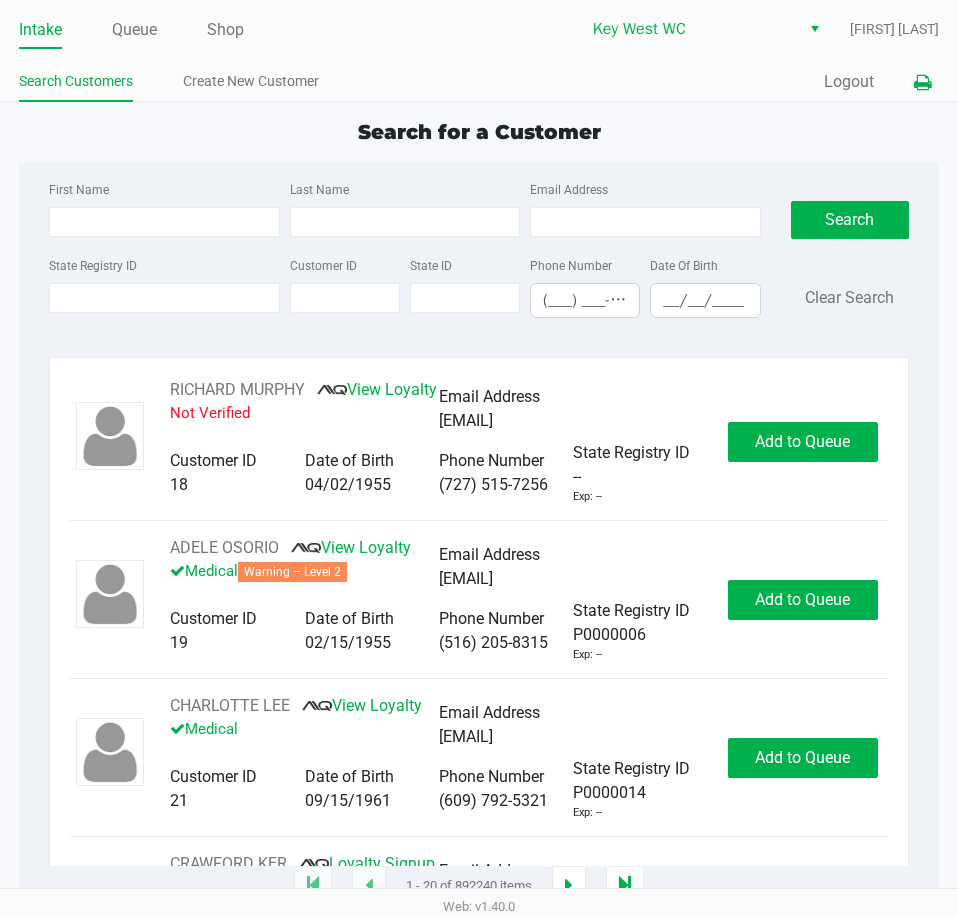 click 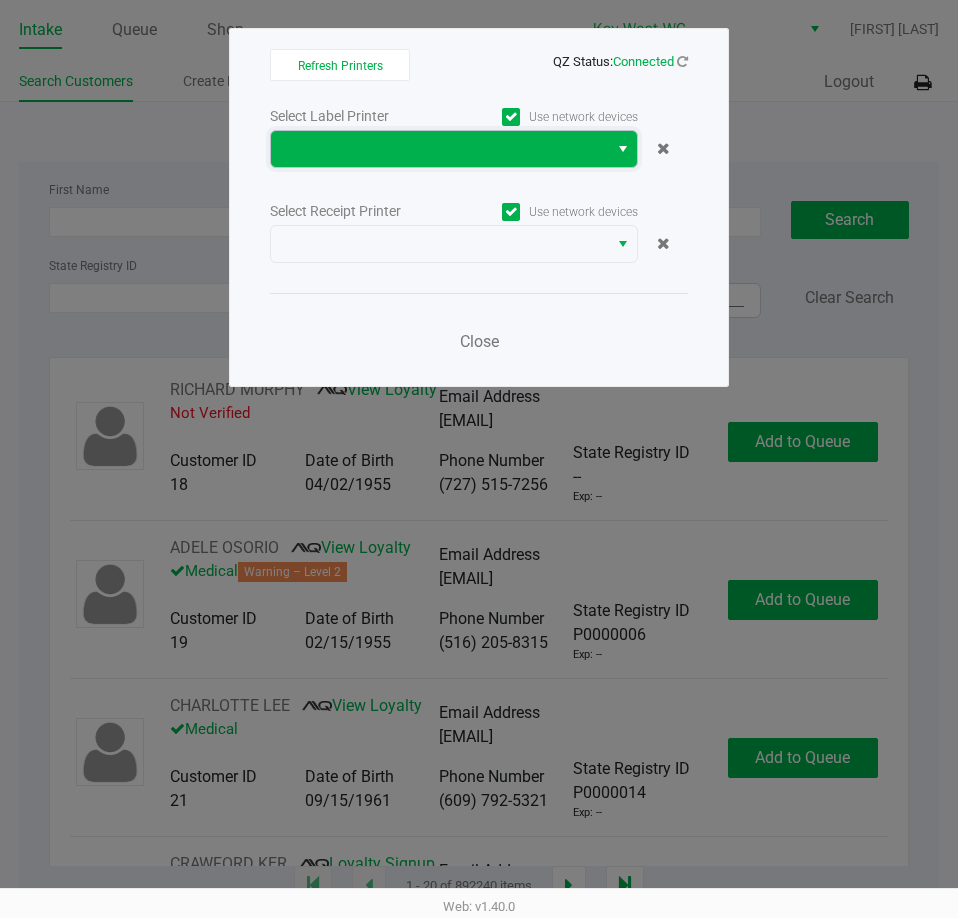 click at bounding box center (439, 149) 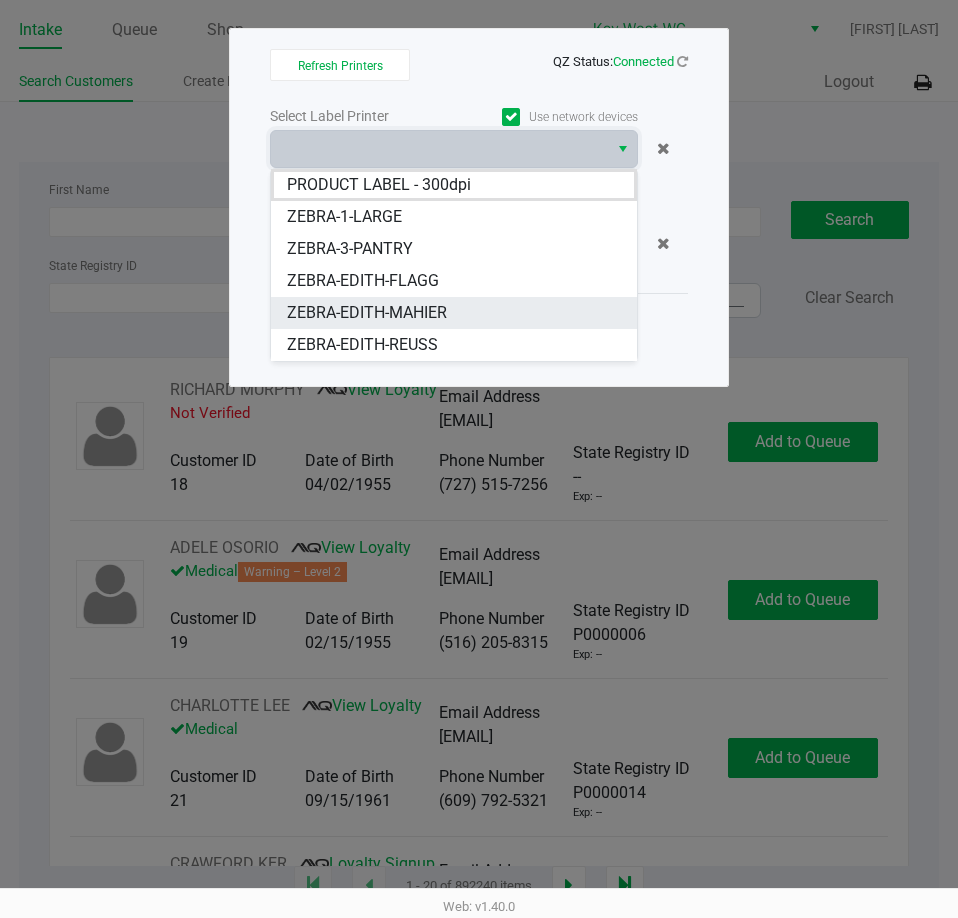 click on "ZEBRA-EDITH-MAHIER" at bounding box center [454, 313] 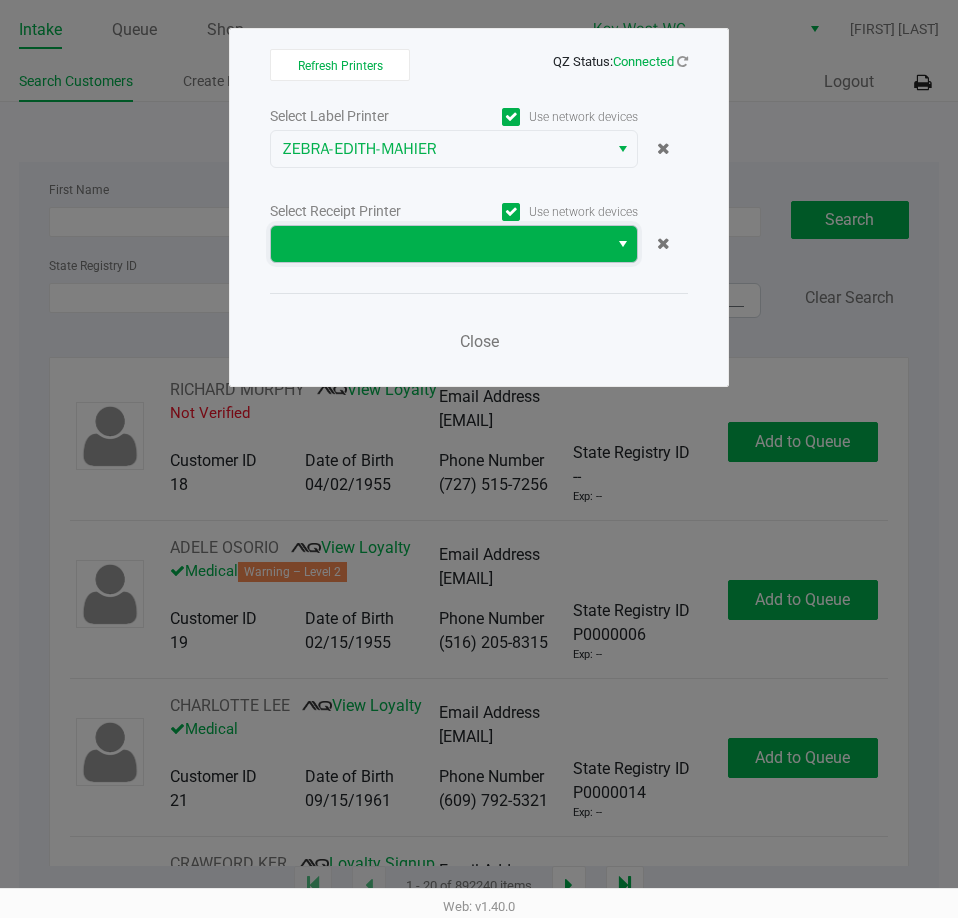 click at bounding box center (439, 244) 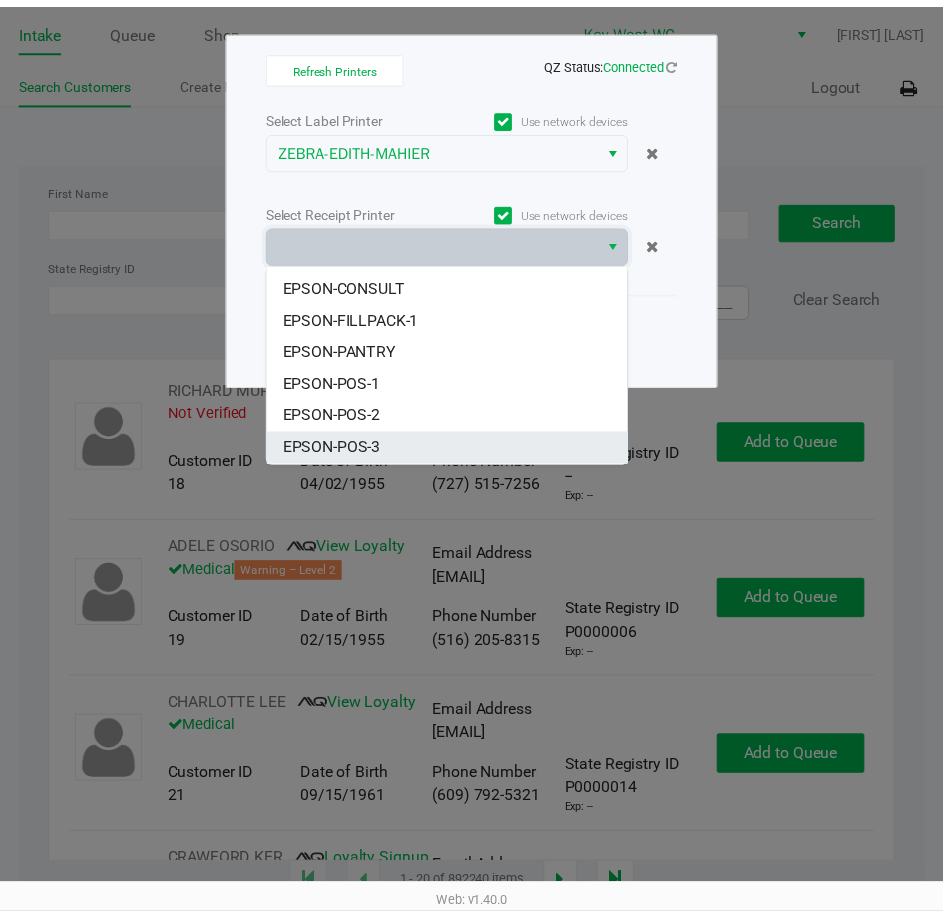 scroll, scrollTop: 88, scrollLeft: 0, axis: vertical 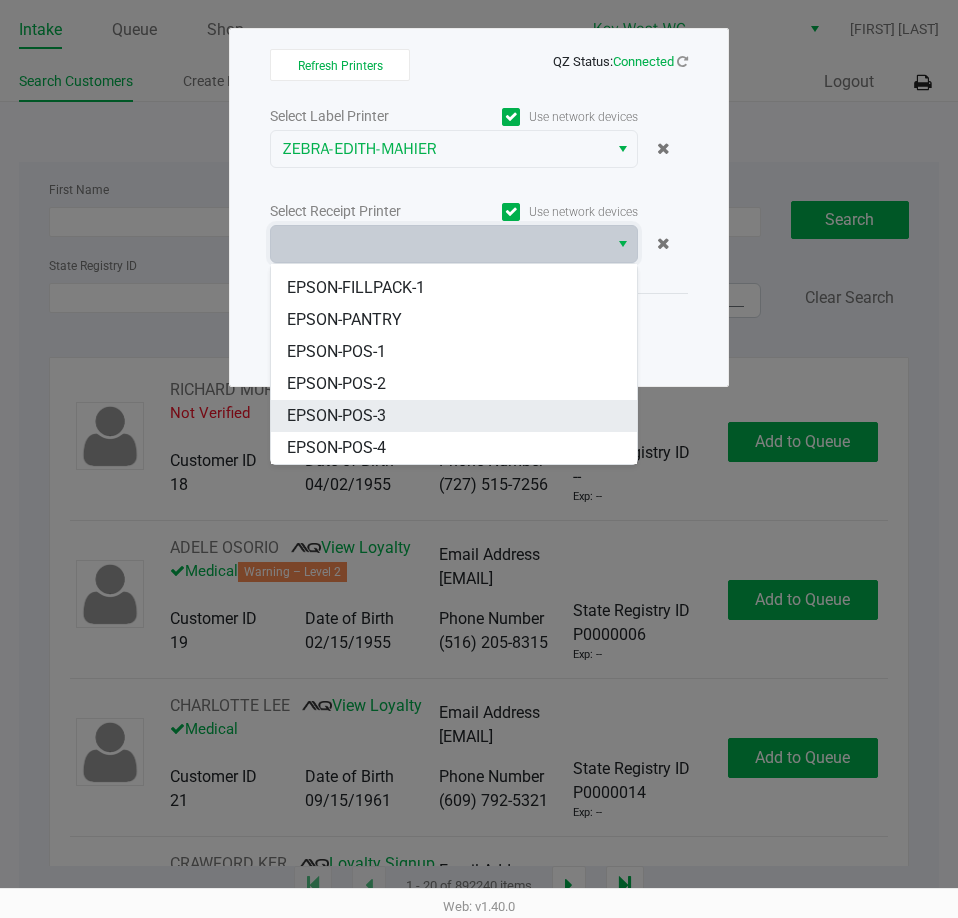 click on "EPSON-POS-3" at bounding box center (454, 416) 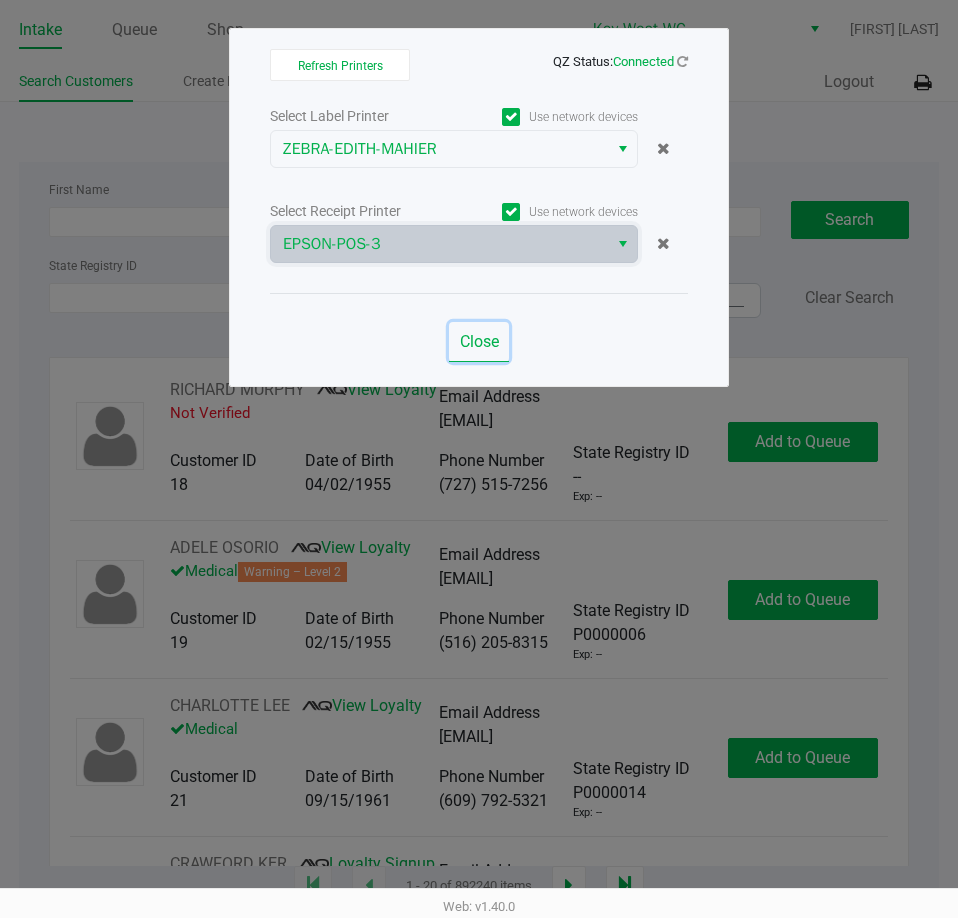 click on "Close" 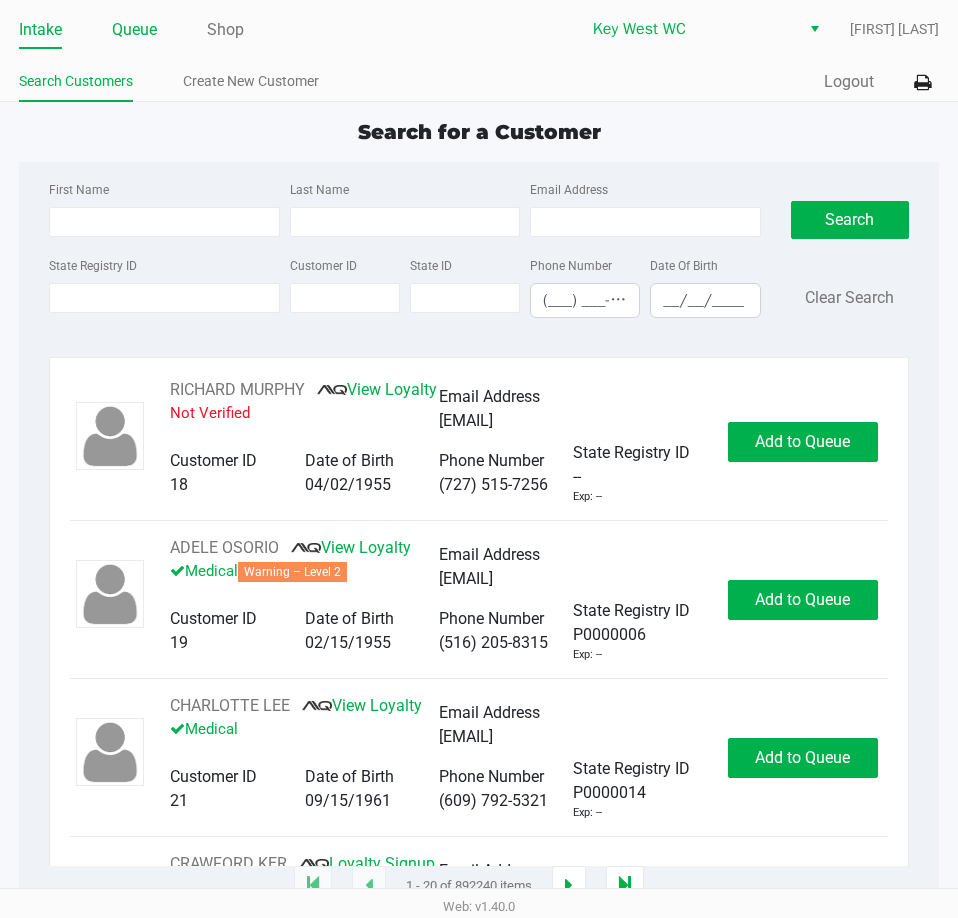 click on "Queue" 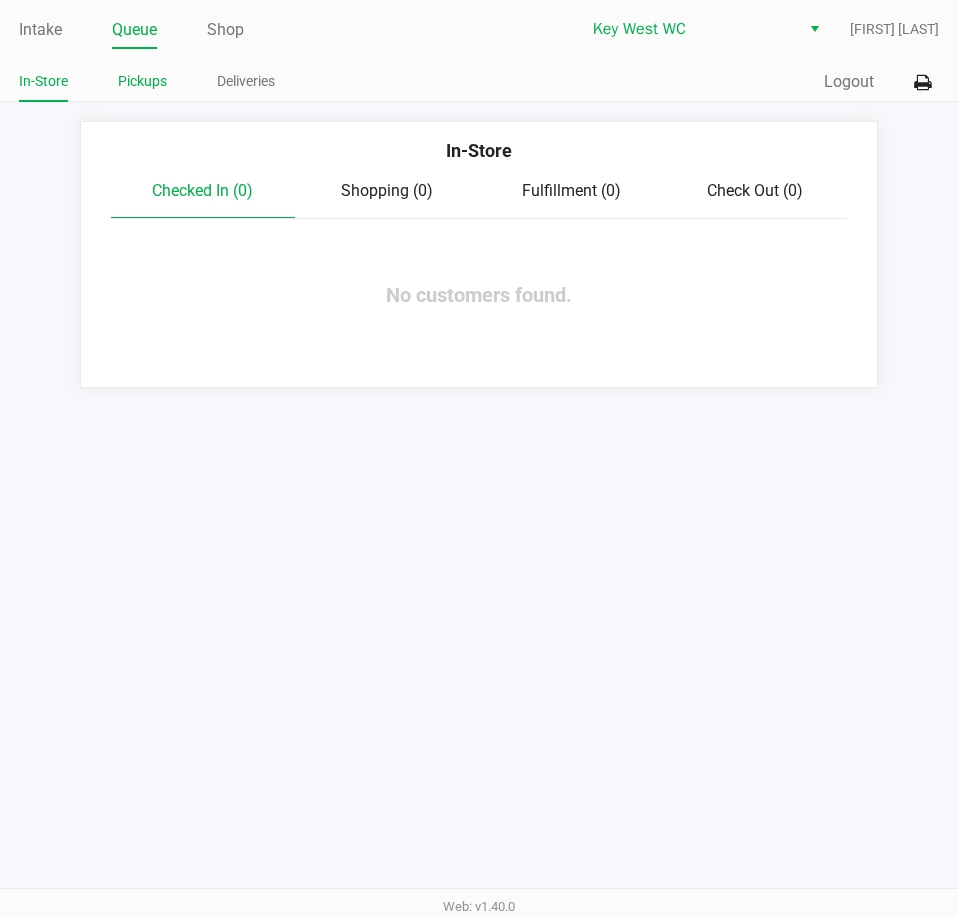 click on "Pickups" 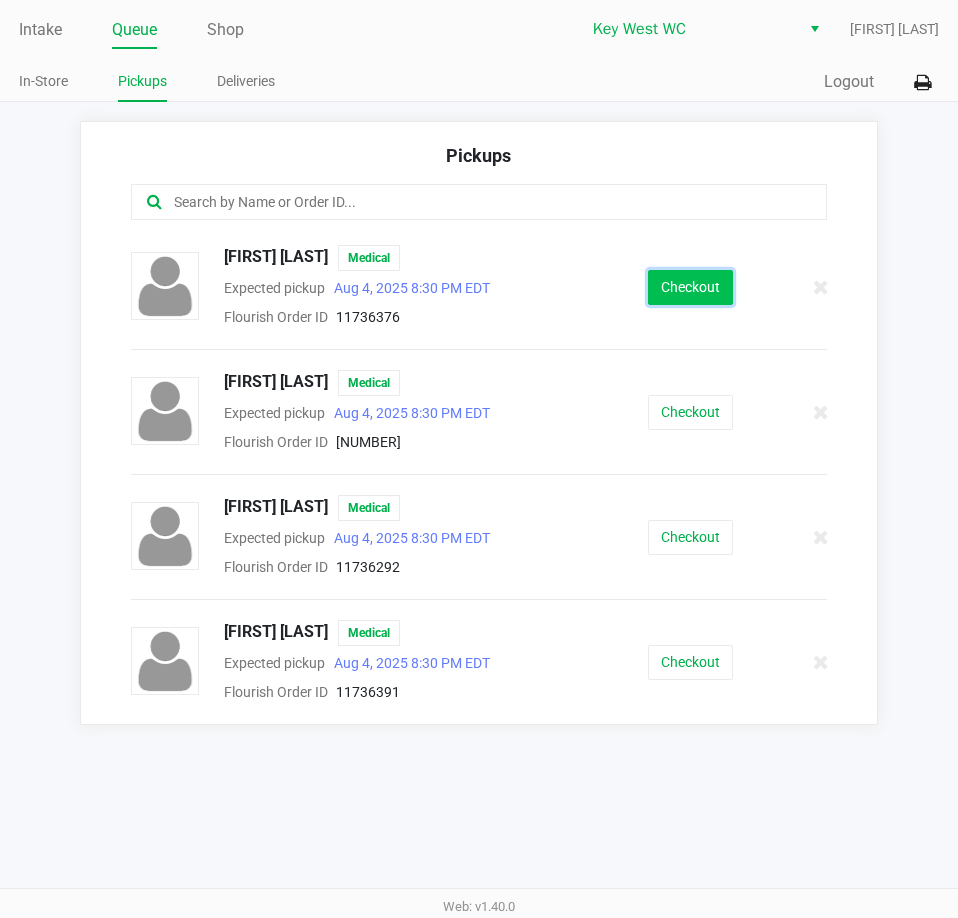 click on "Checkout" 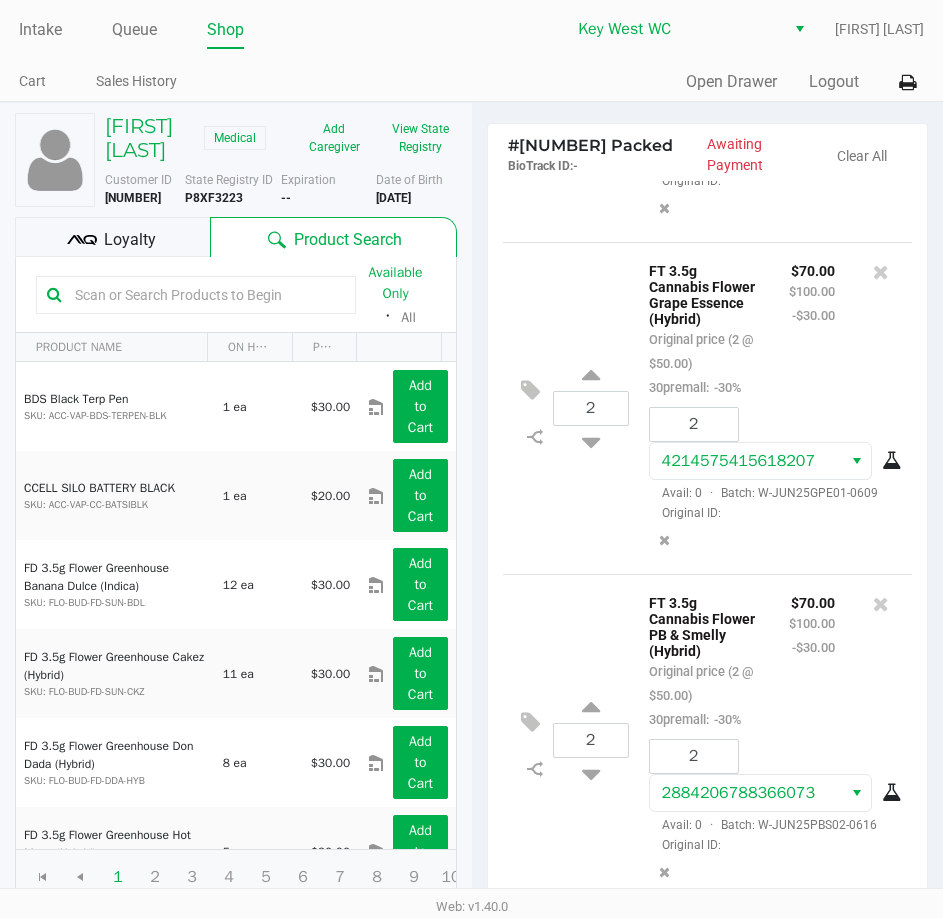 scroll, scrollTop: 2576, scrollLeft: 0, axis: vertical 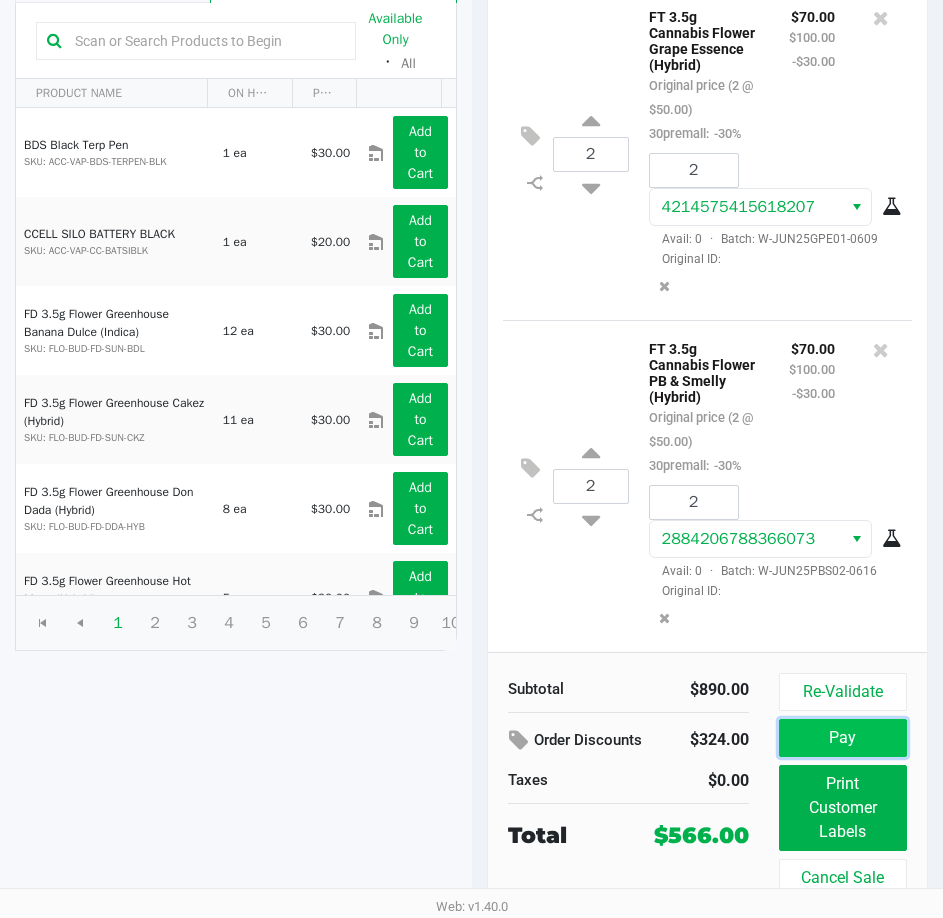 click on "Pay" 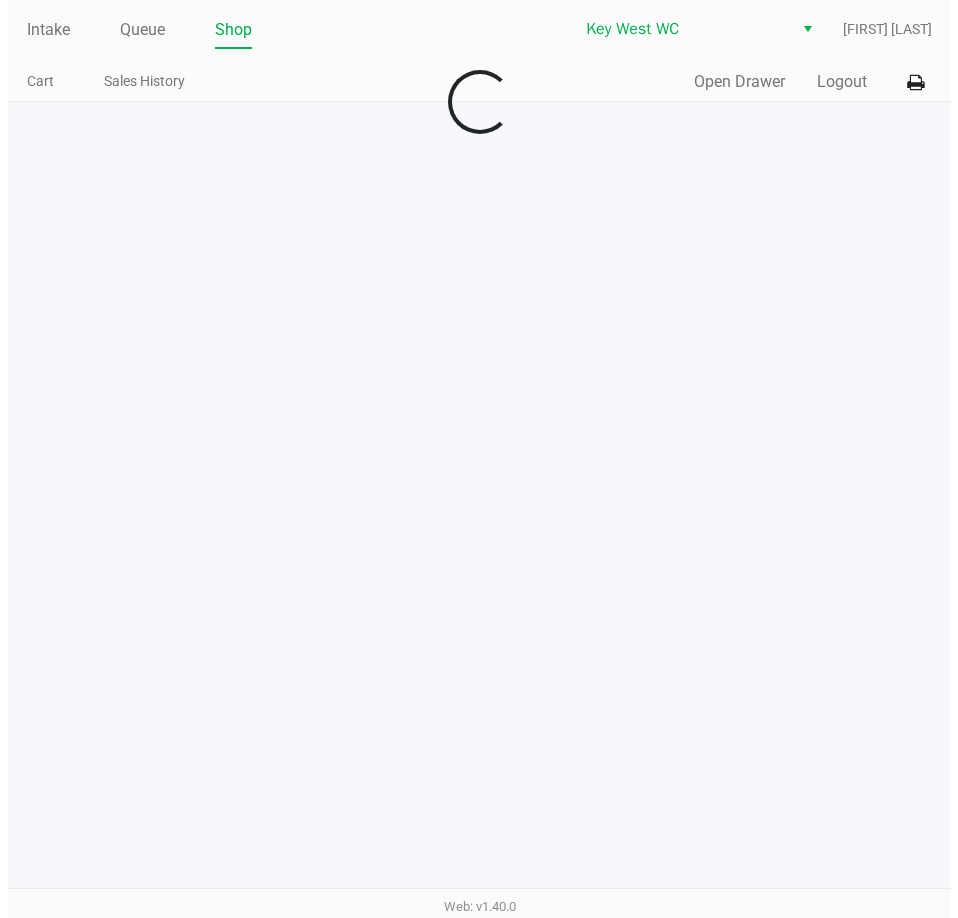 scroll, scrollTop: 0, scrollLeft: 0, axis: both 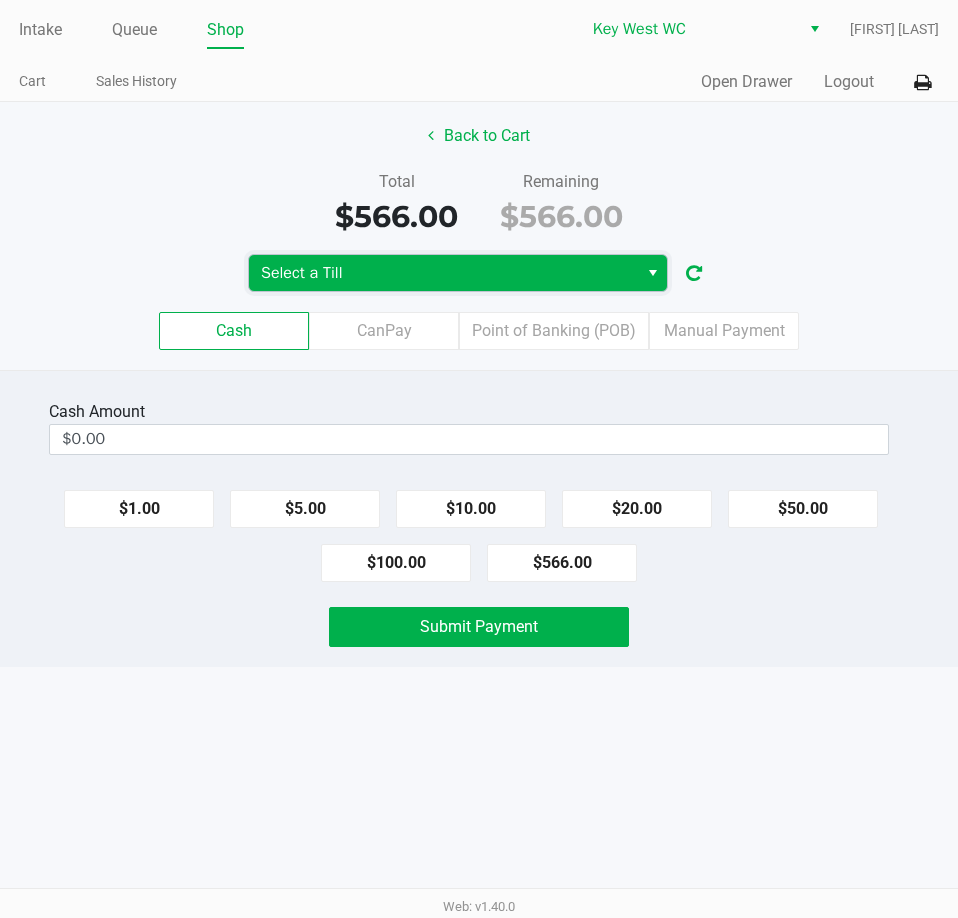 click on "Select a Till" at bounding box center (443, 273) 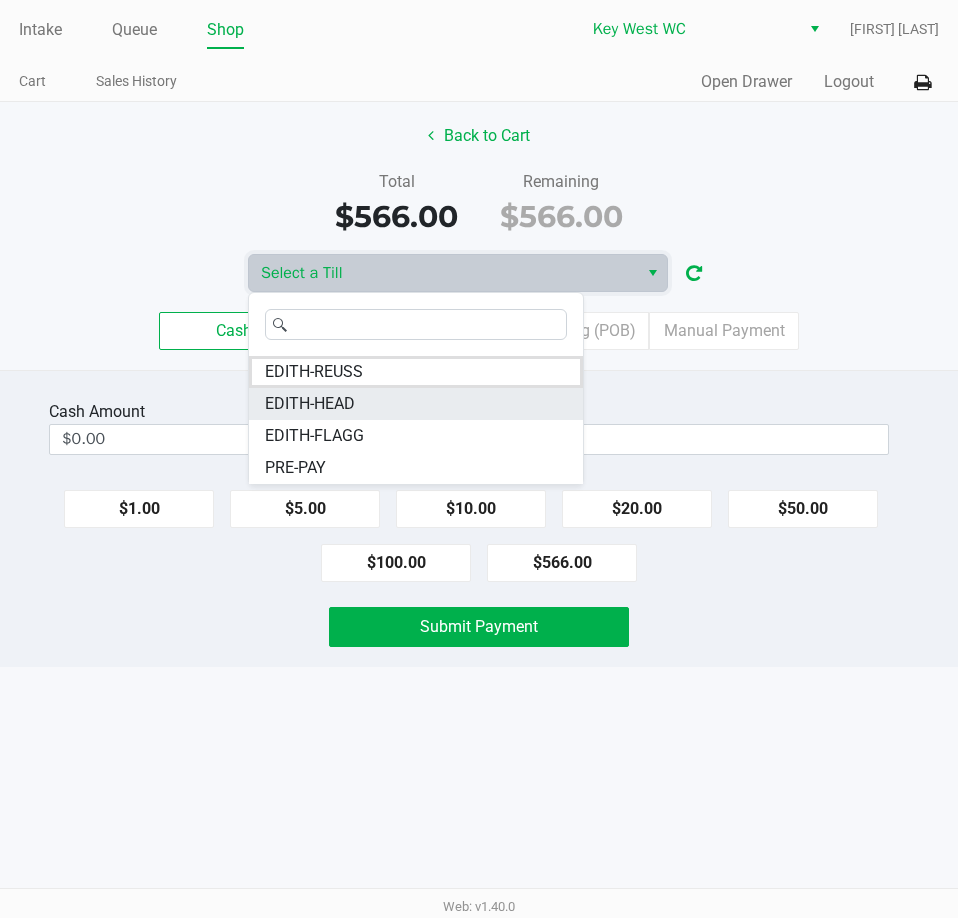 click on "EDITH-HEAD" at bounding box center [310, 404] 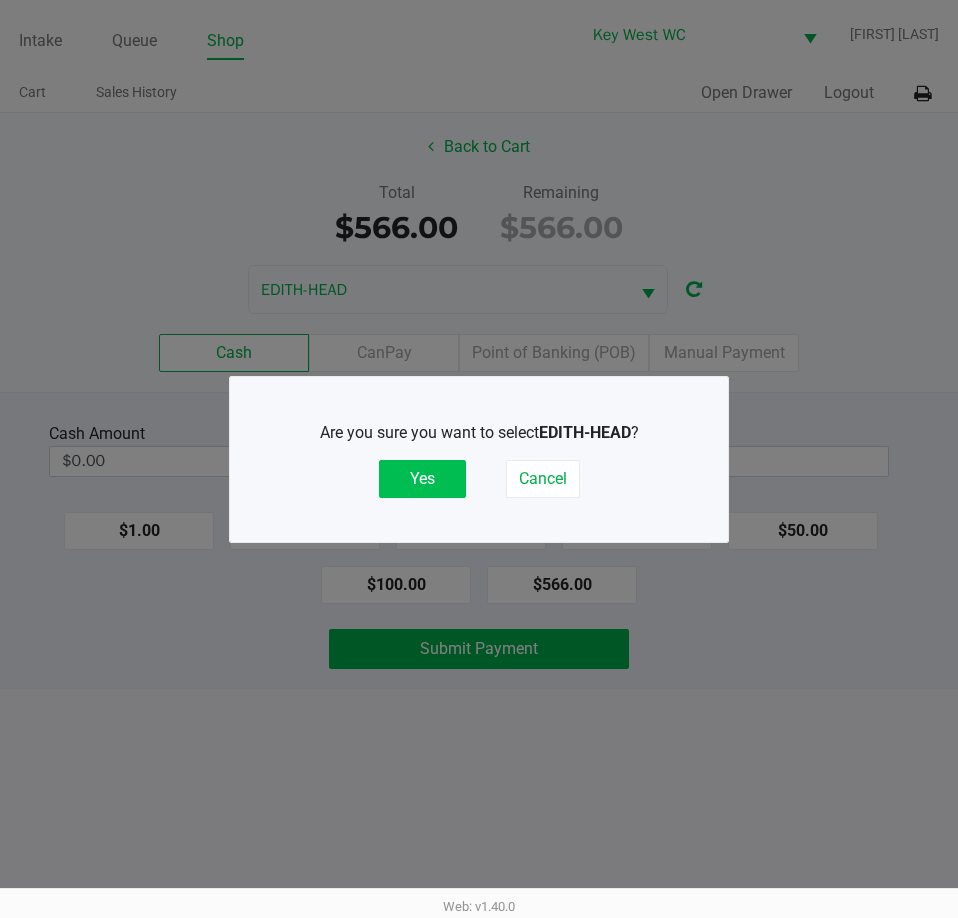 click on "Yes" 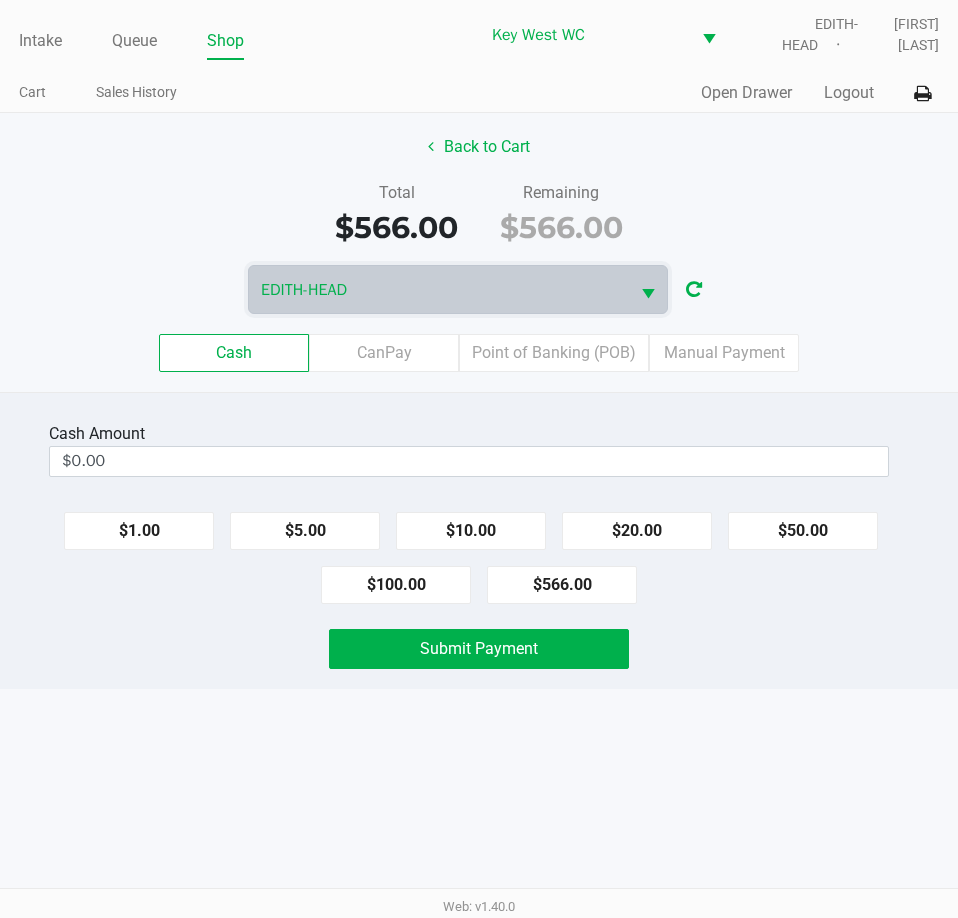 click on "Total   $566.00   Remaining   $566.00" 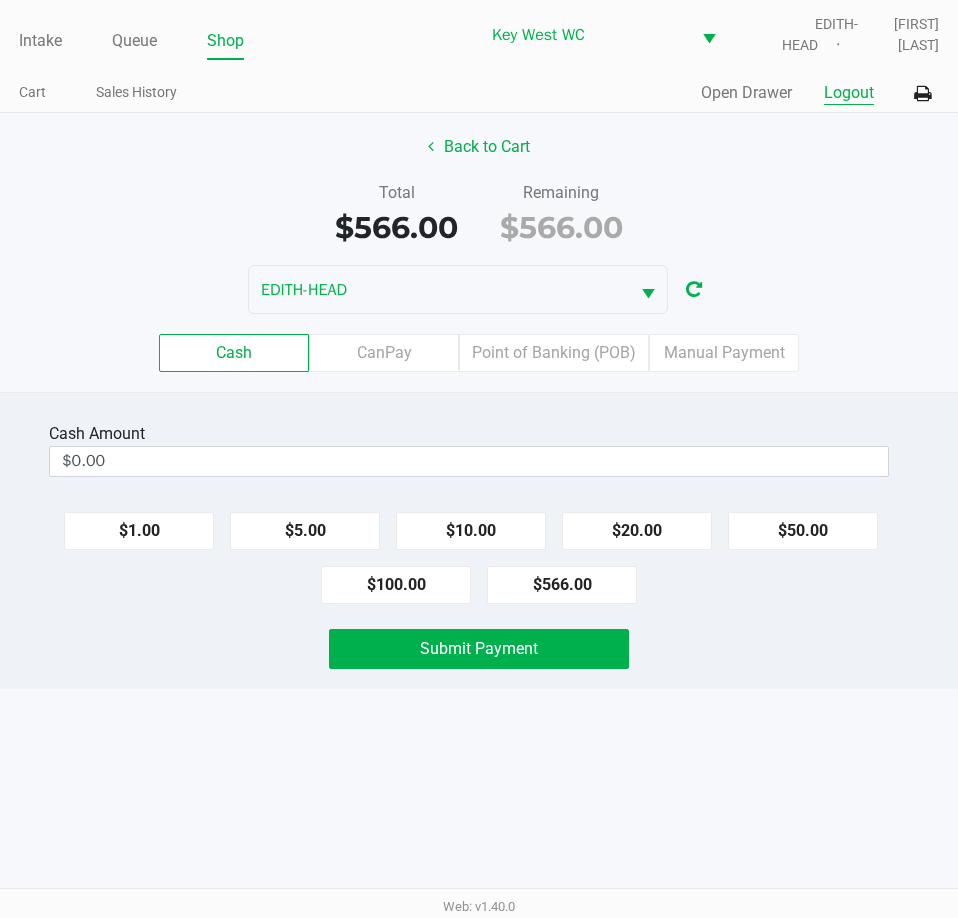 click on "Logout" 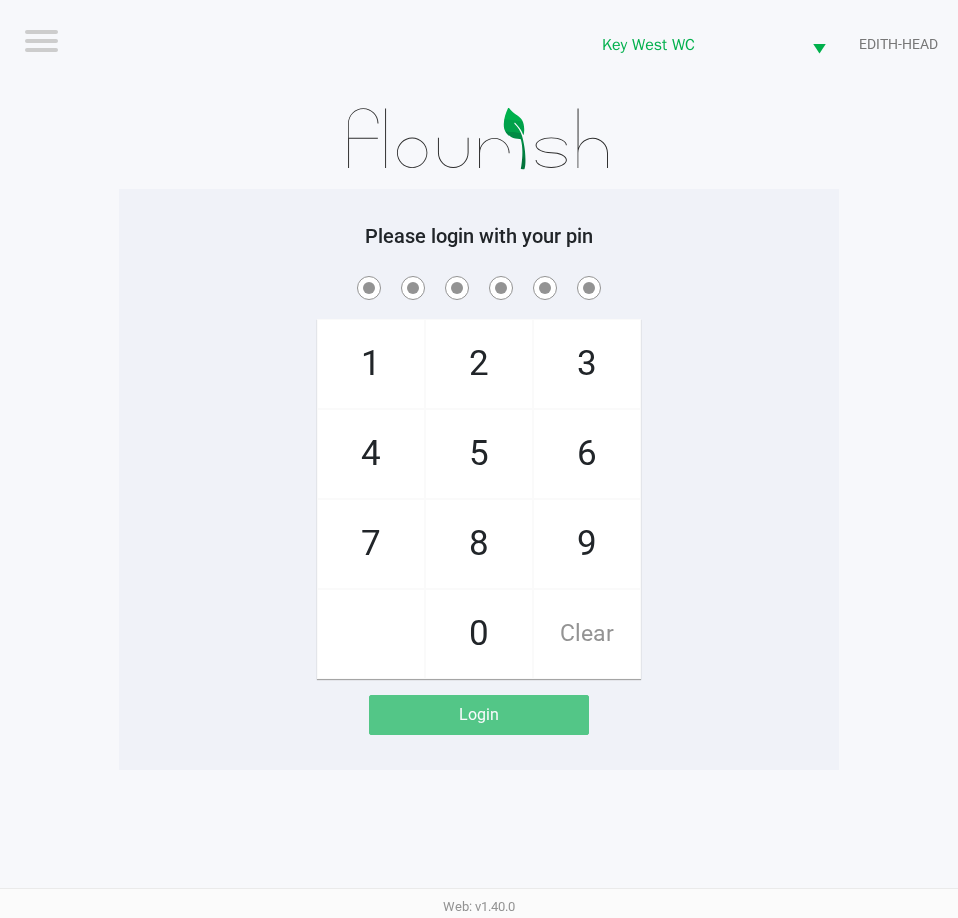 click on "1   4   7       2   5   8   0   3   6   9   Clear" 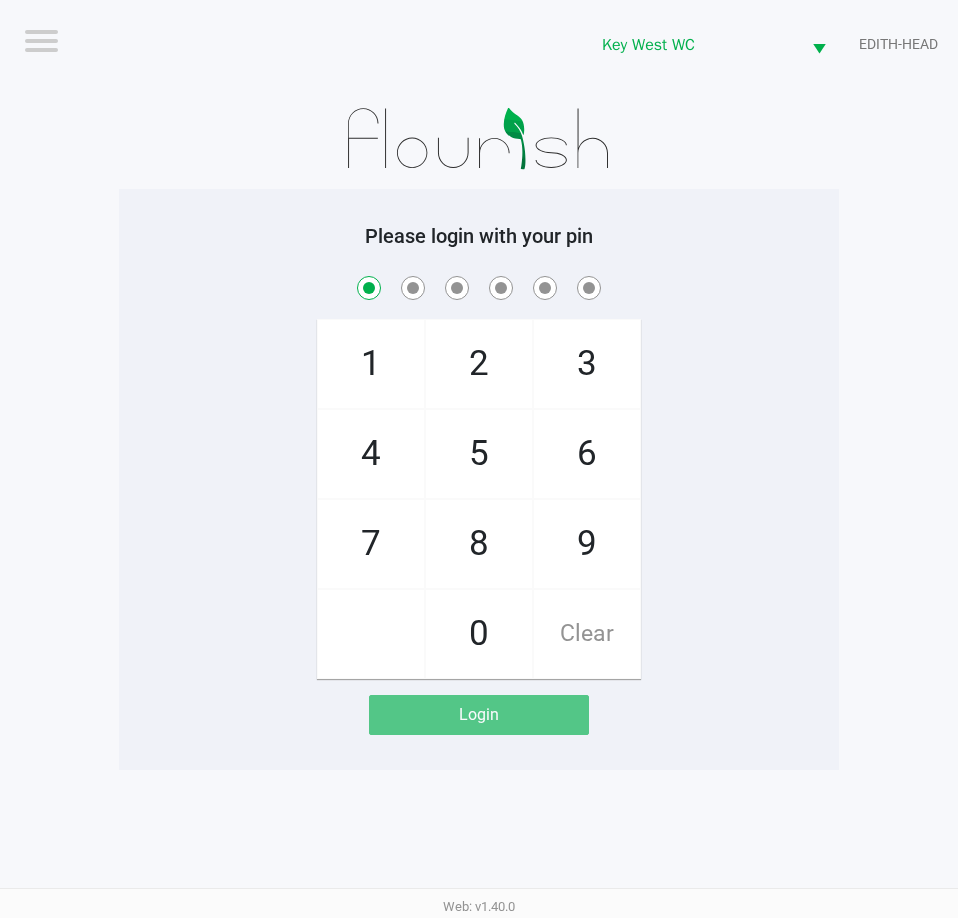 checkbox on "true" 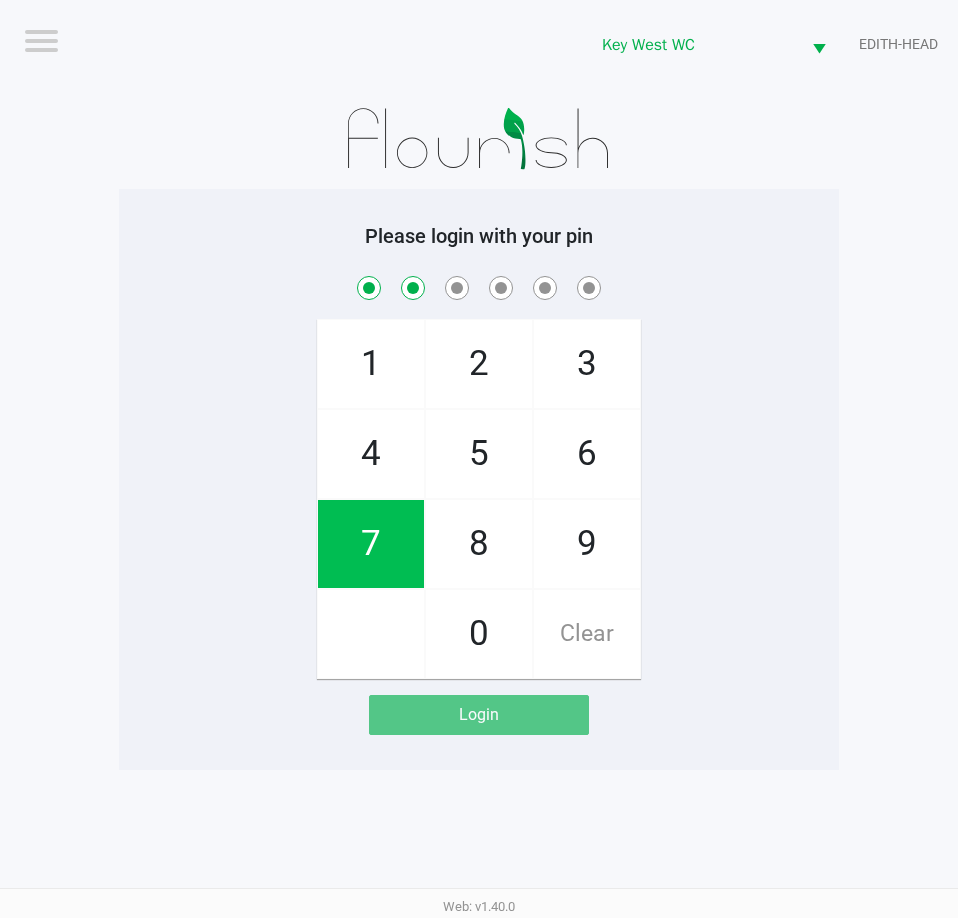 checkbox on "true" 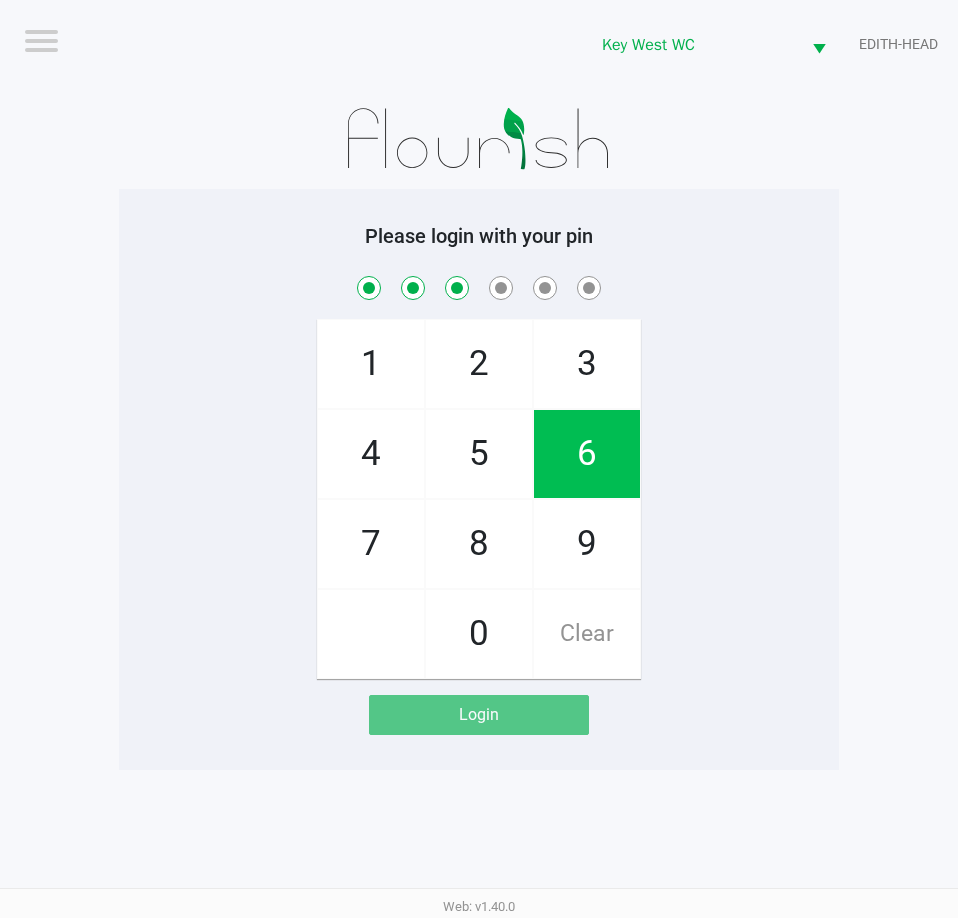 checkbox on "true" 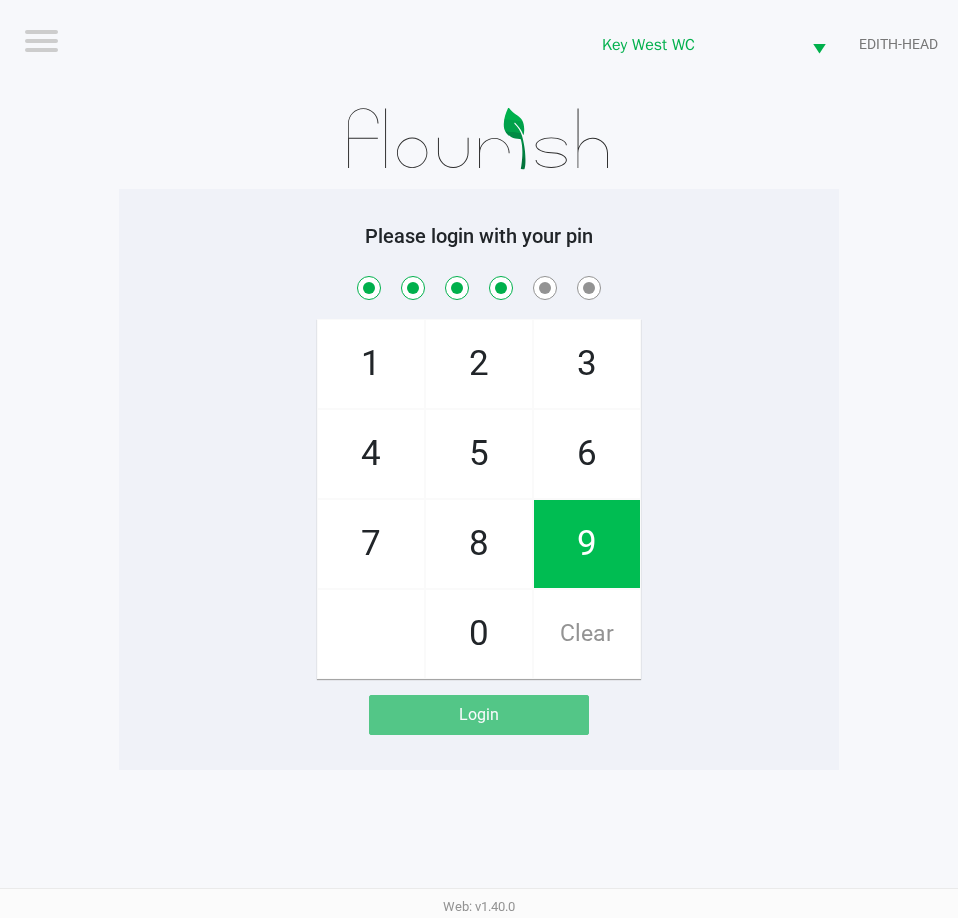 checkbox on "true" 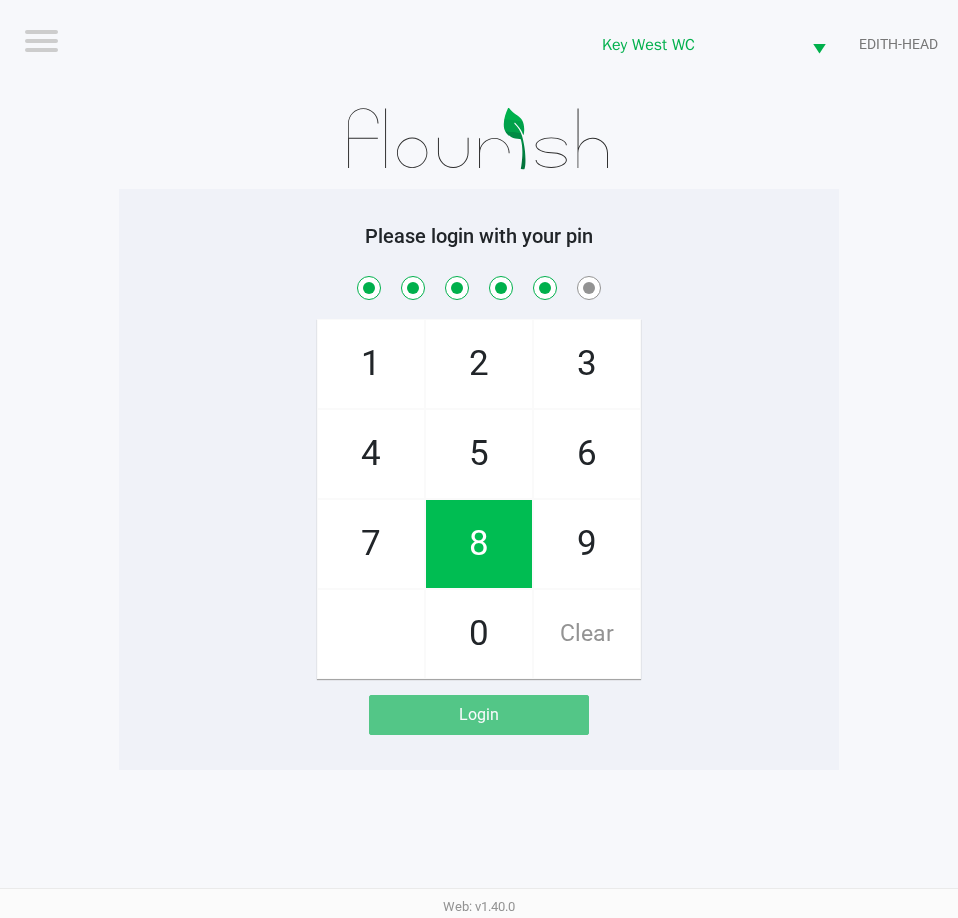 checkbox on "true" 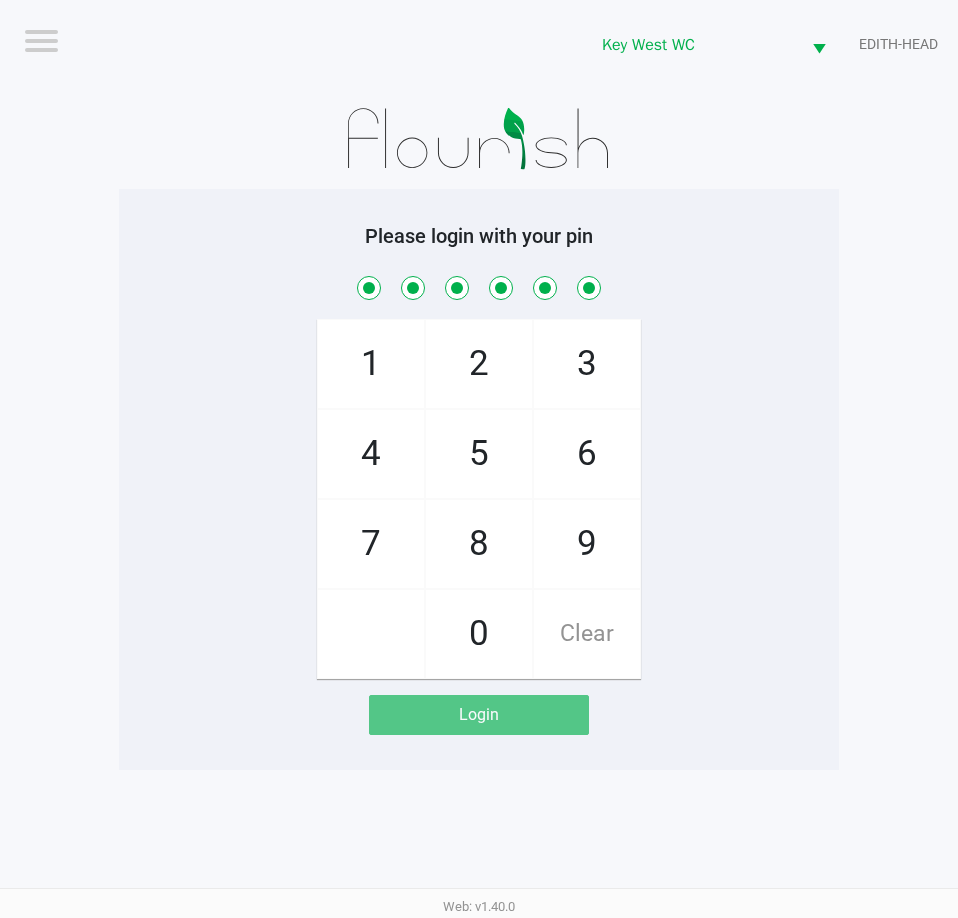 checkbox on "true" 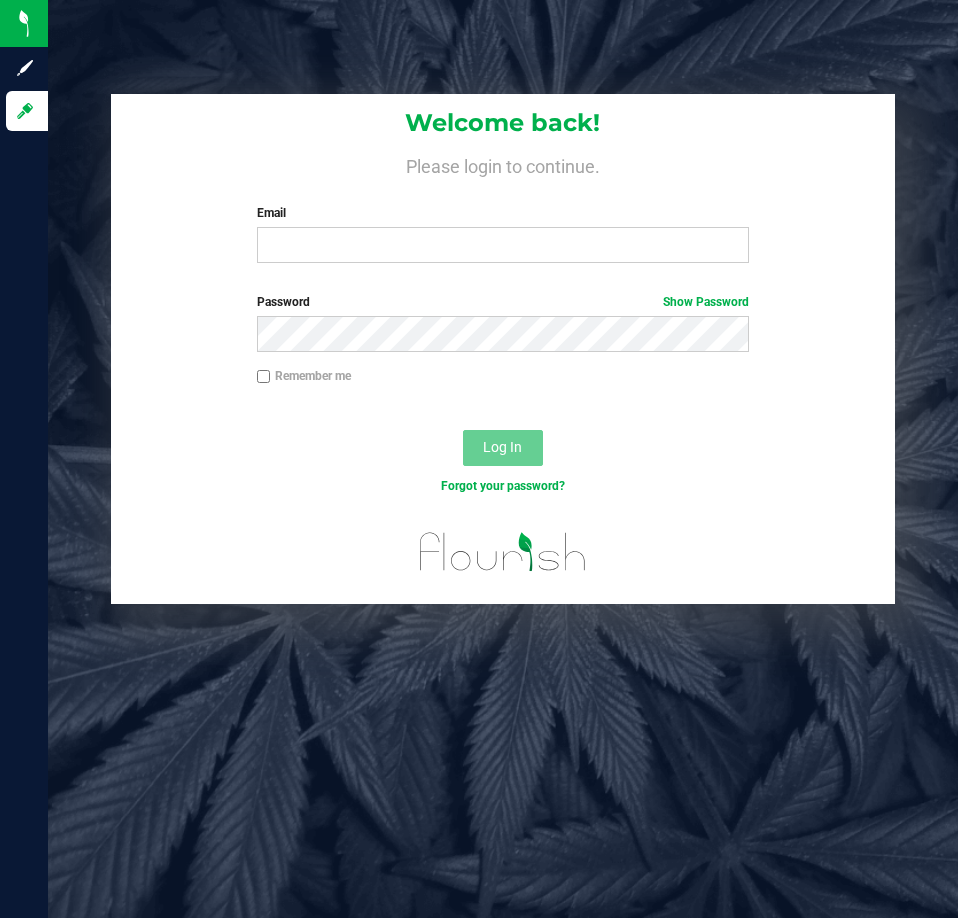 scroll, scrollTop: 0, scrollLeft: 0, axis: both 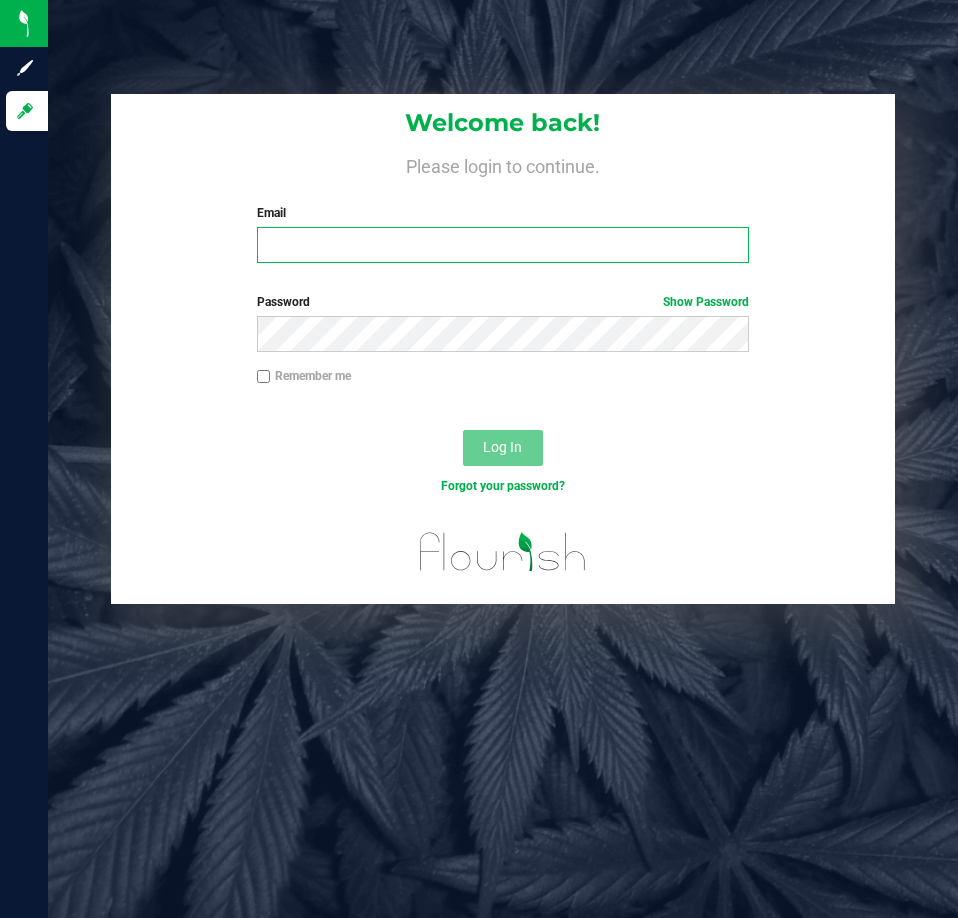 click on "Email" at bounding box center (503, 245) 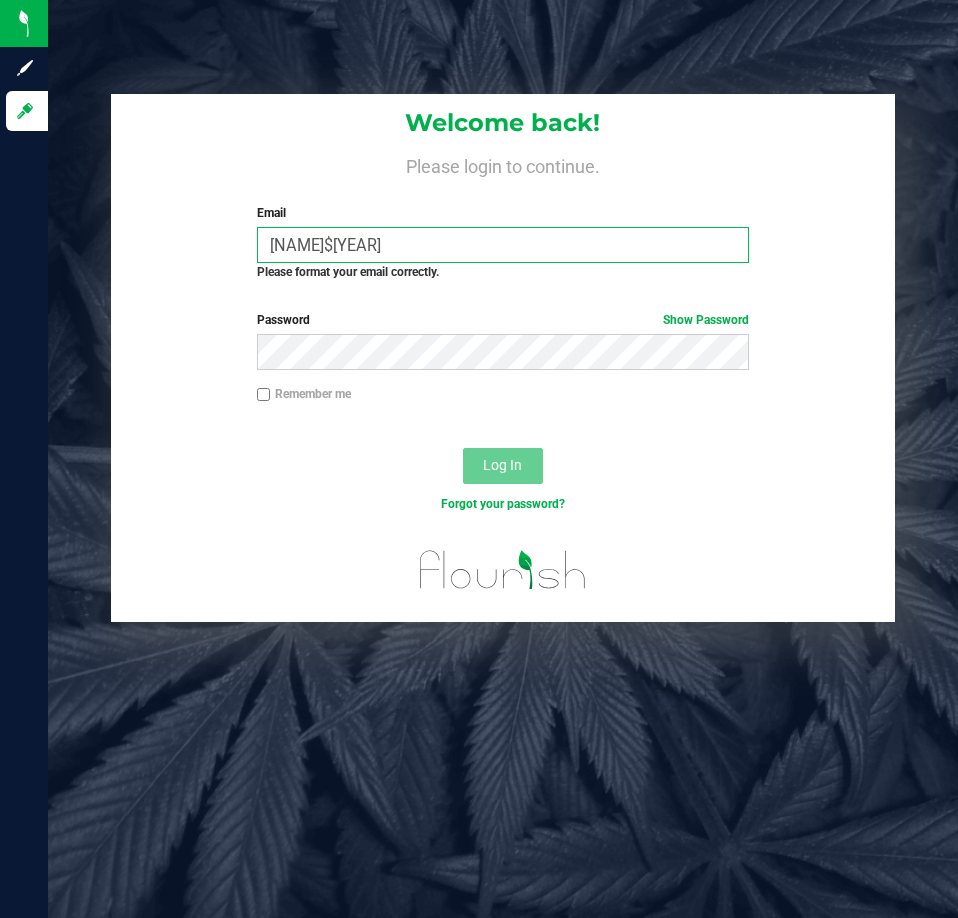 click on "[NAME]$[YEAR]" at bounding box center (503, 245) 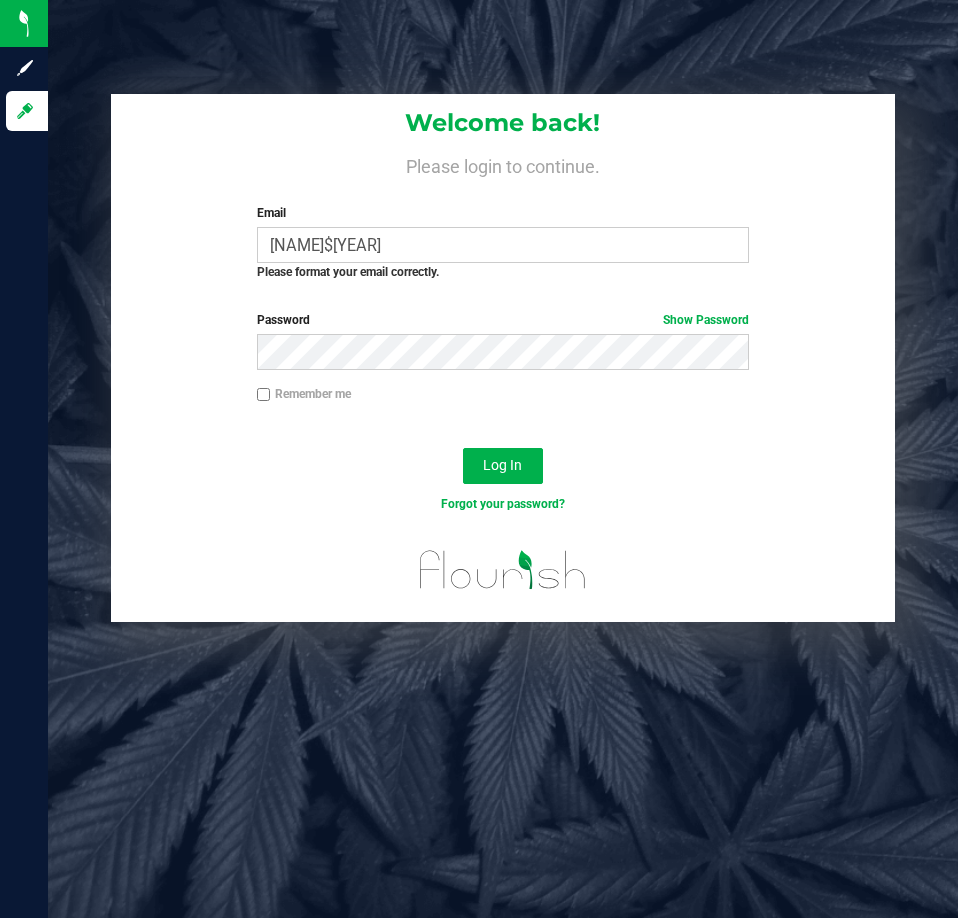 click on "Email
[NAME]$[YEAR]
Required
Please format your email correctly." at bounding box center (503, 242) 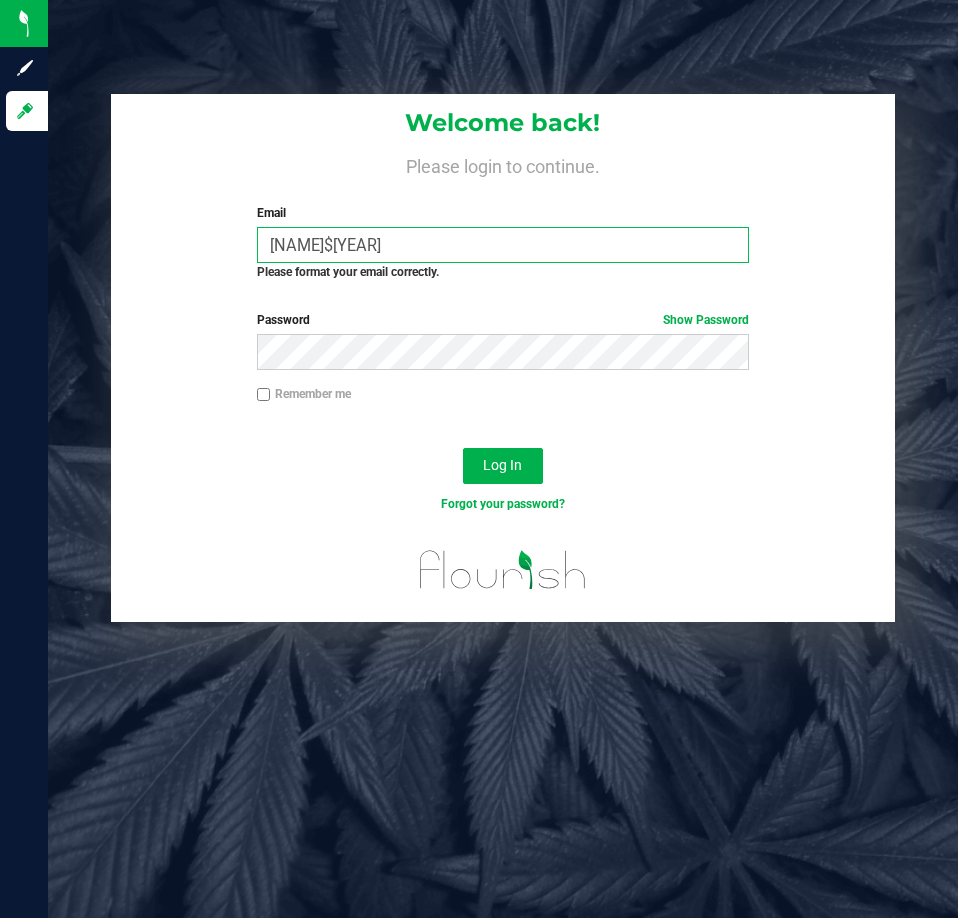 click on "Layla$2013" at bounding box center (503, 245) 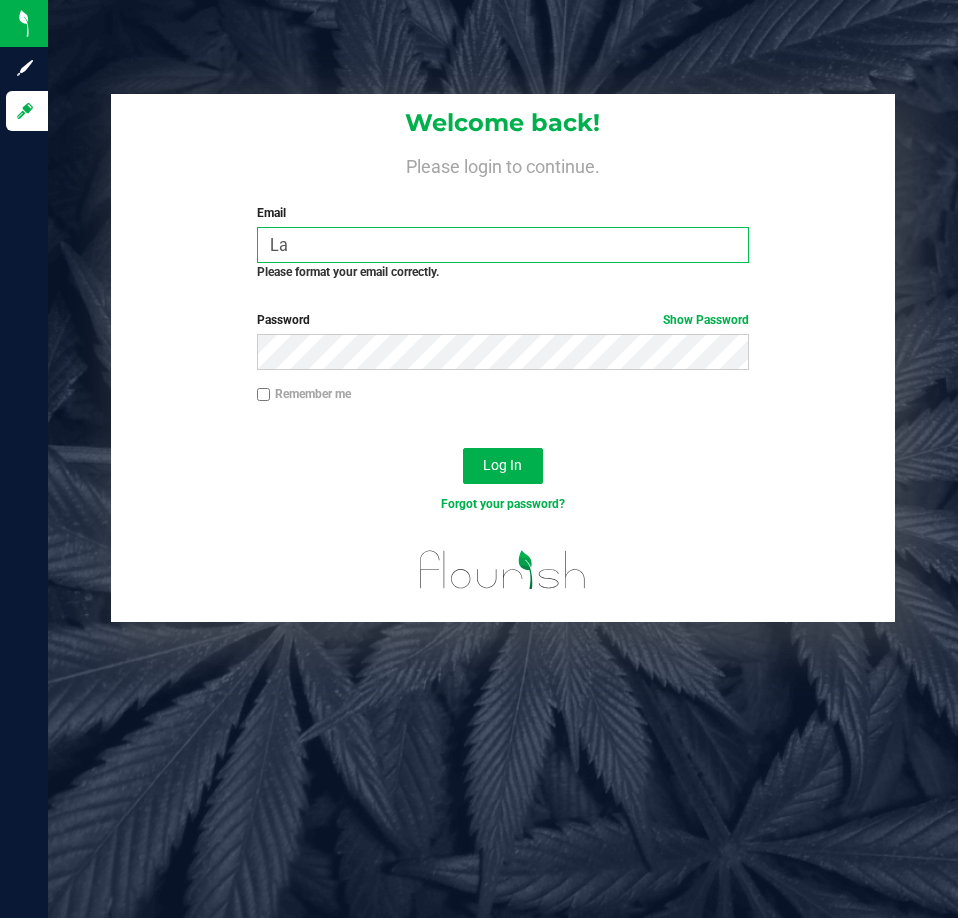 type on "L" 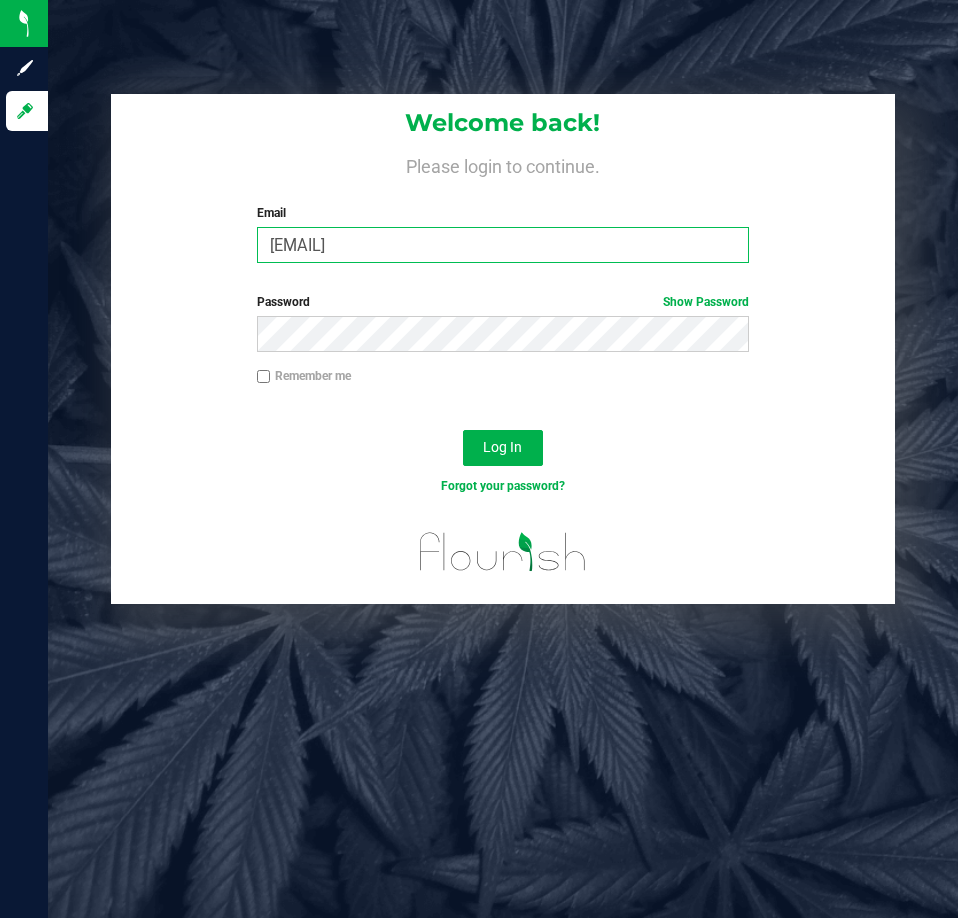 type on "[EMAIL]" 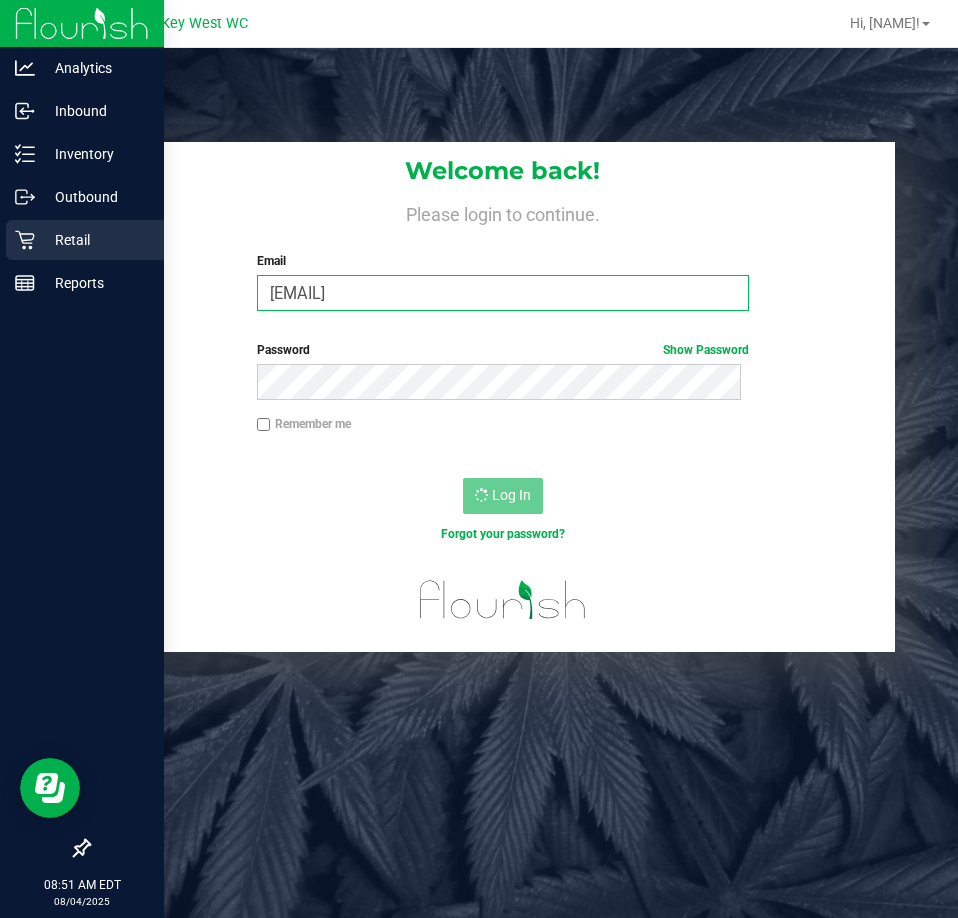 scroll, scrollTop: 0, scrollLeft: 0, axis: both 